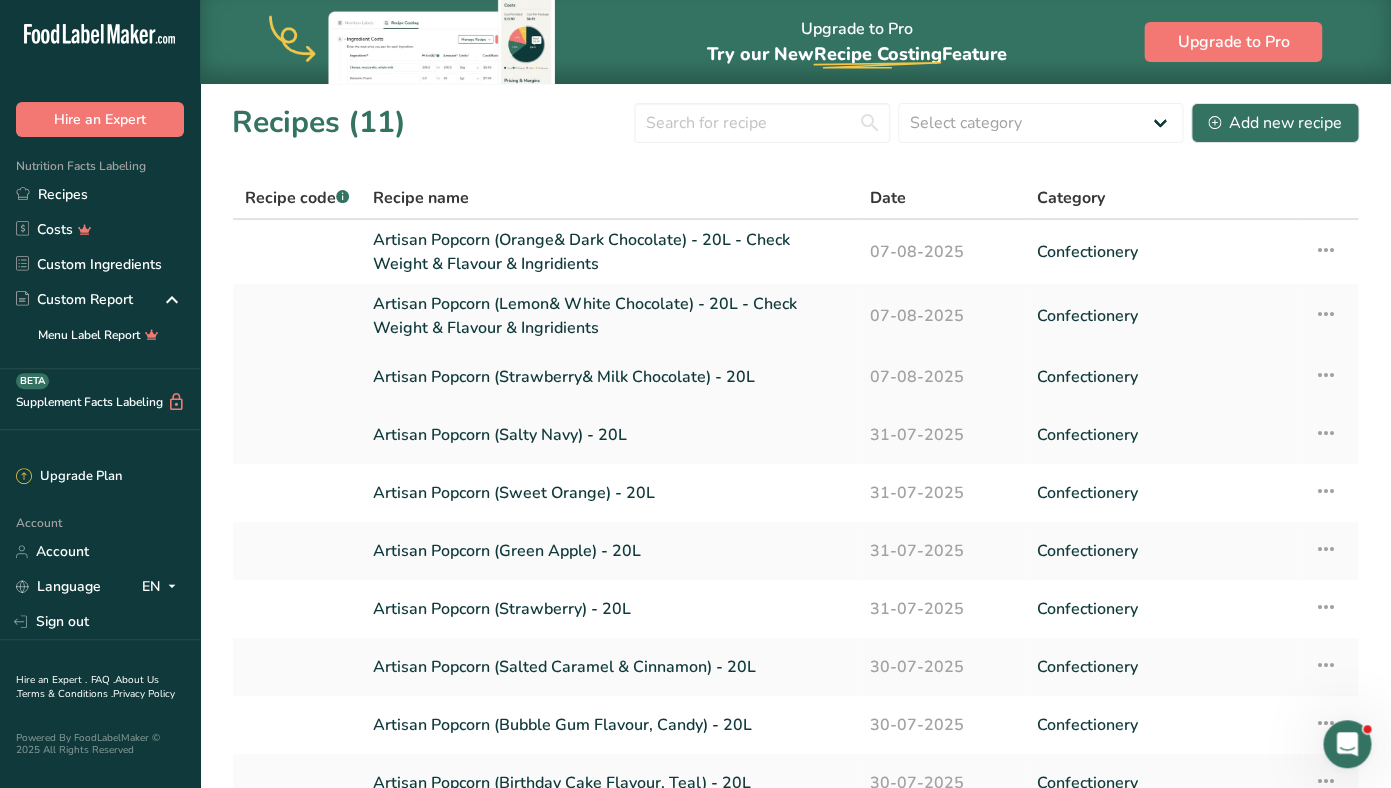 scroll, scrollTop: 0, scrollLeft: 0, axis: both 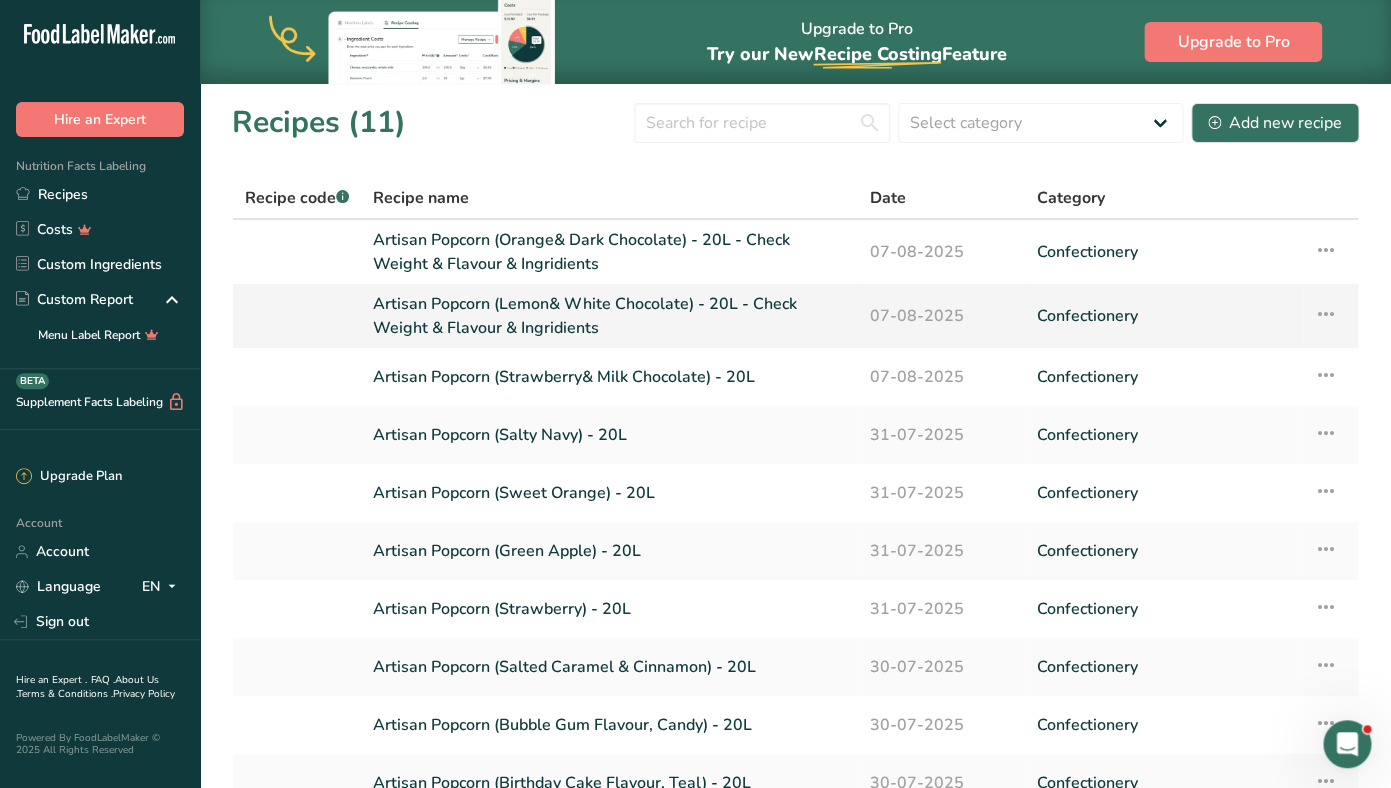 click on "Artisan Popcorn (Lemon& White Chocolate) - 20L - Check Weight & Flavour & Ingridients" at bounding box center [609, 316] 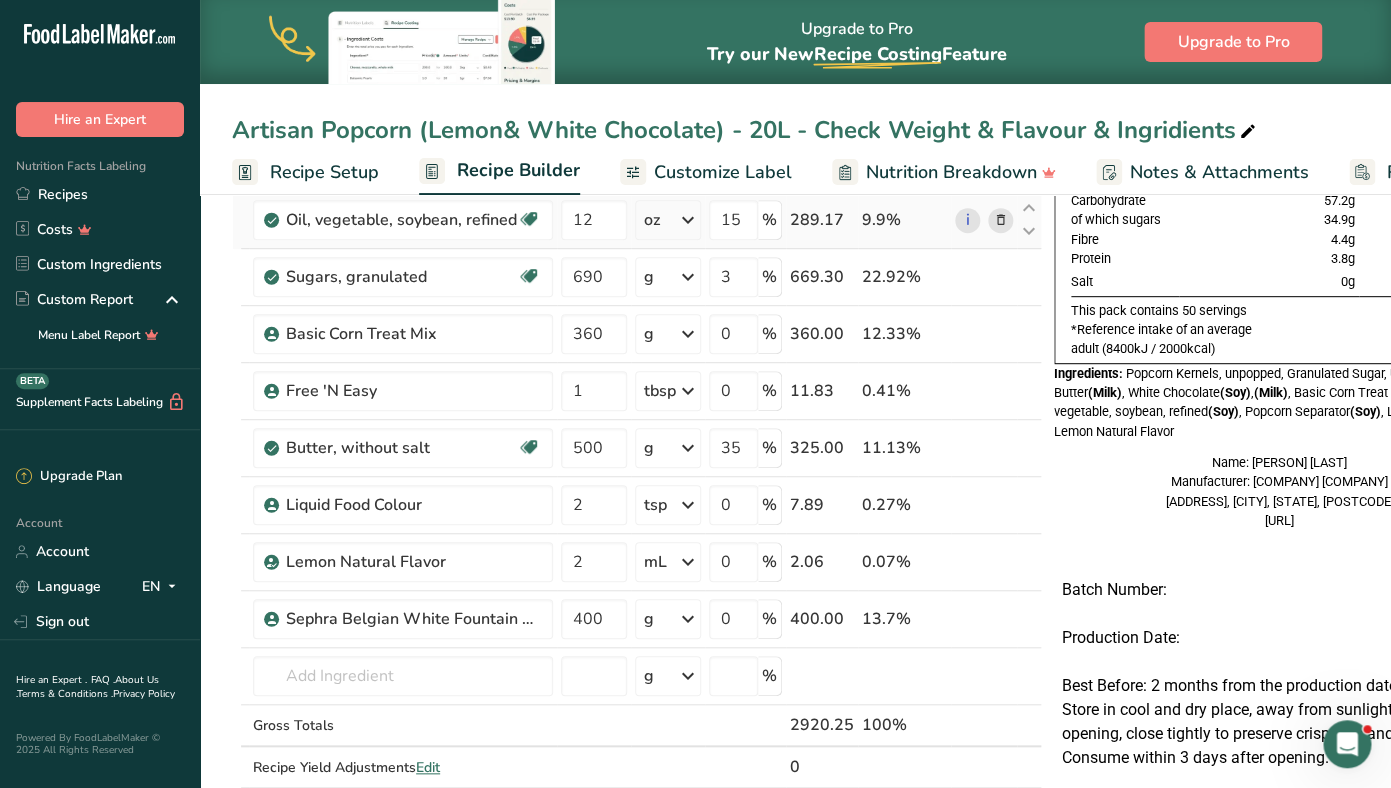 scroll, scrollTop: 275, scrollLeft: 0, axis: vertical 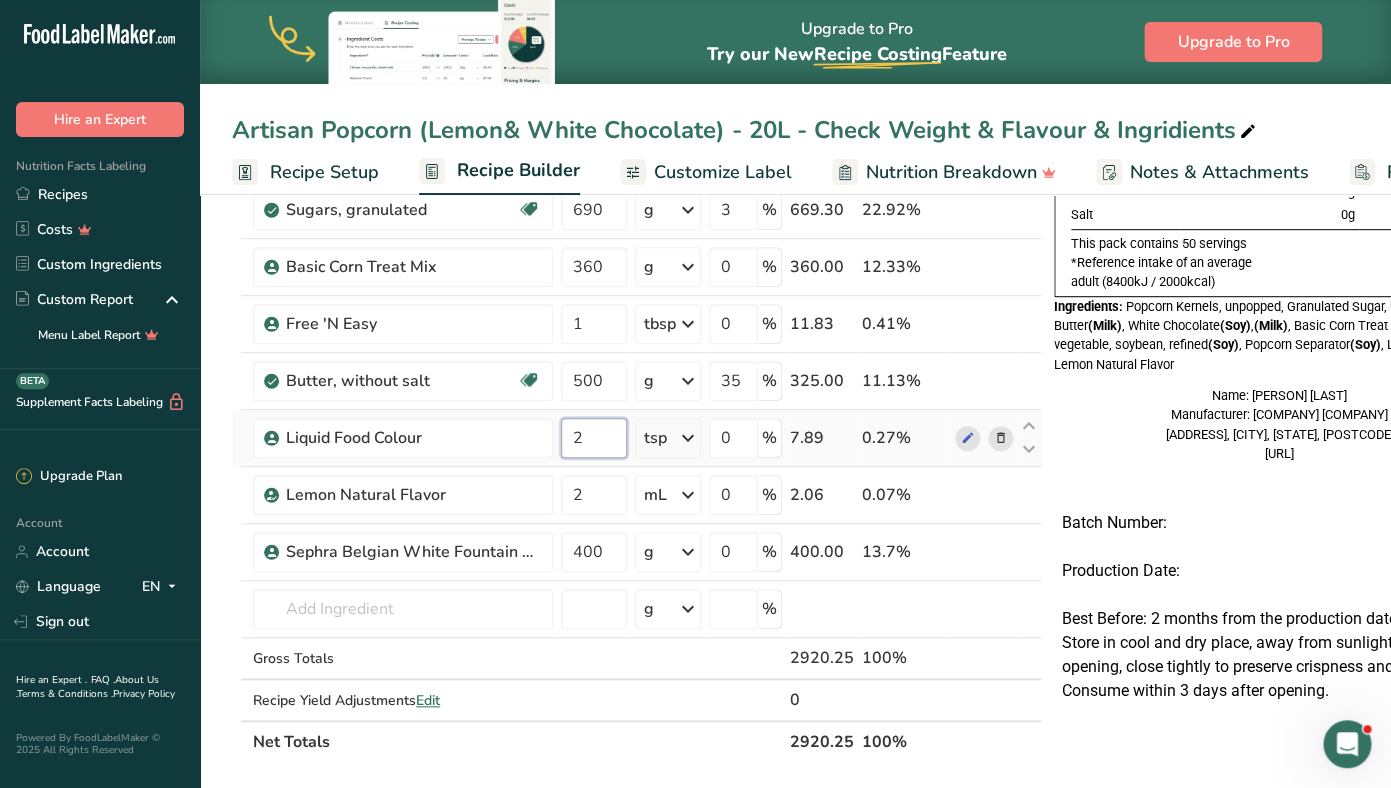 click on "2" at bounding box center [594, 438] 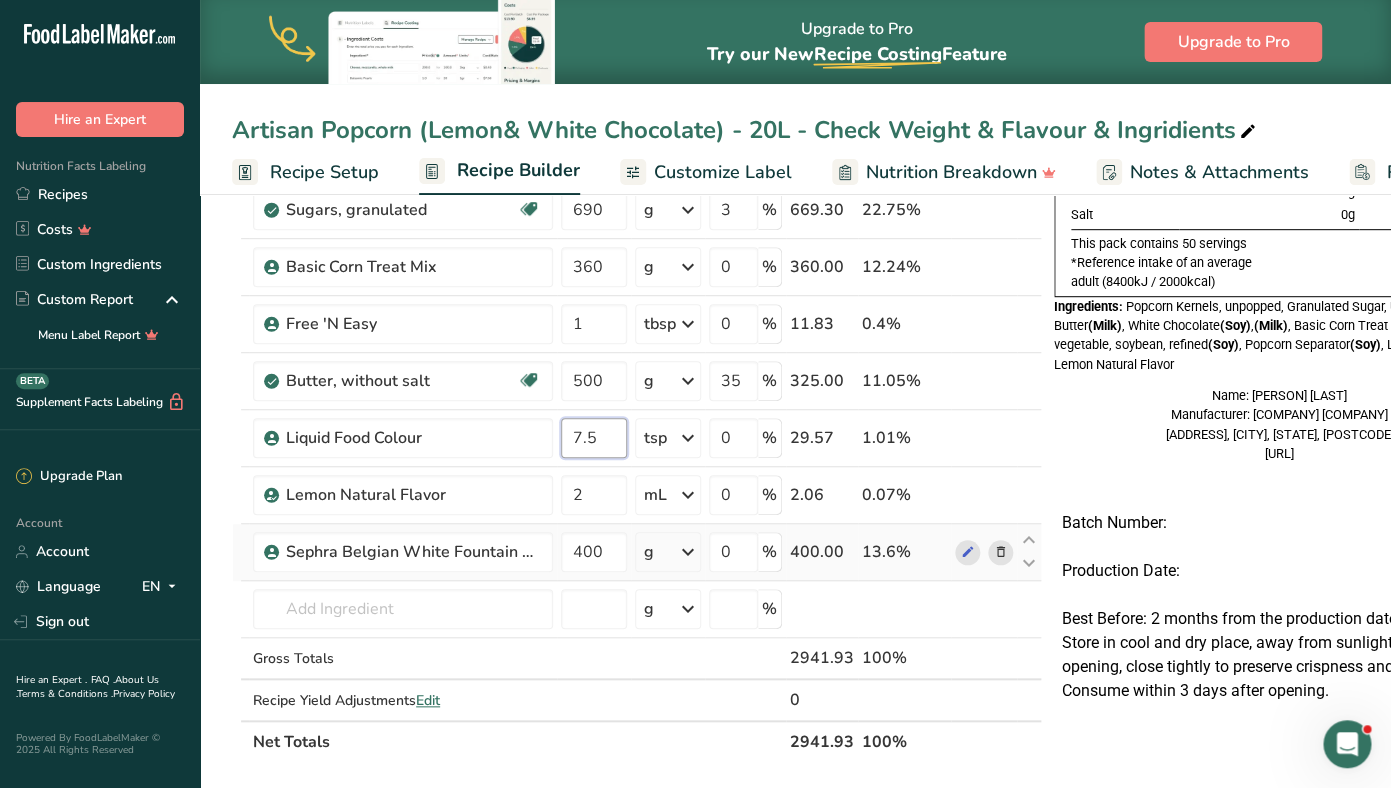 type on "7.5" 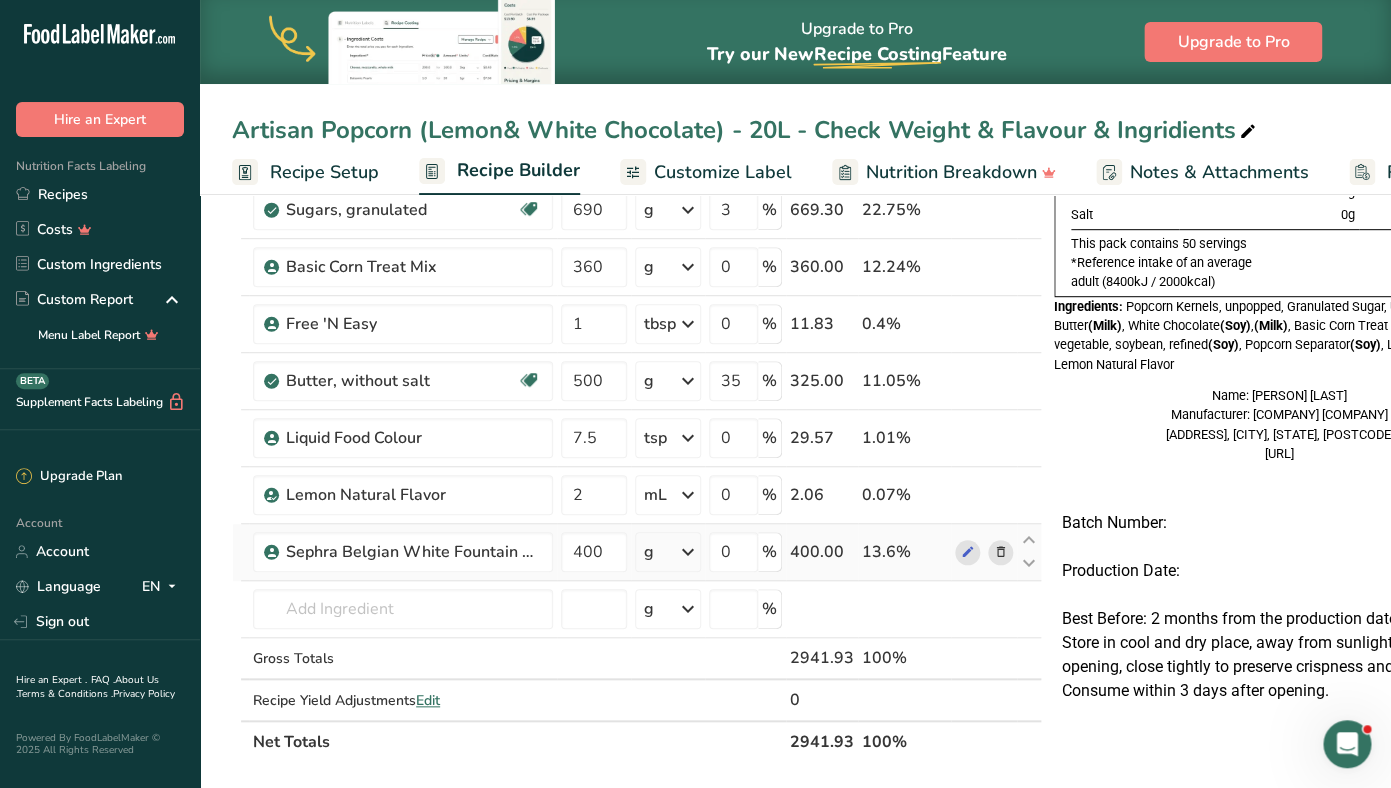 click on "Ingredient *
Amount *
Unit *
Waste *   .a-a{fill:#347362;}.b-a{fill:#fff;}          Grams
Percentage
Popcorn Kernels, unpopped
950
g
Portions
1 Tablespoon
1 Cup
Weight Units
g
kg
mg
See more
Volume Units
l
Volume units require a density conversion. If you know your ingredient's density enter it below. Otherwise, click on "RIA" our AI Regulatory bot - she will be able to help you
lb/ft3
g/cm3
Confirm
mL
lb/ft3
g/cm3
Confirm
fl oz
10" at bounding box center [637, 394] 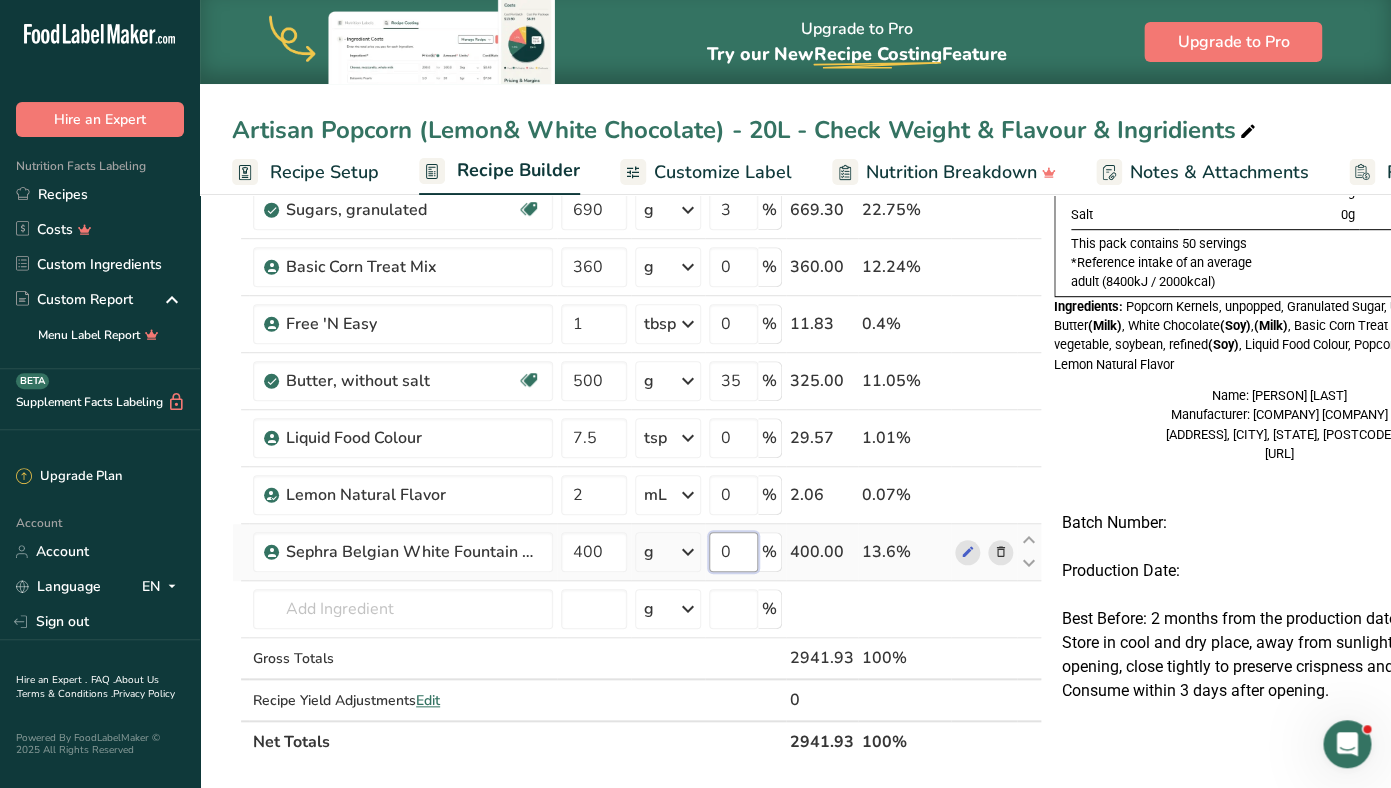 click on "0" at bounding box center (733, 552) 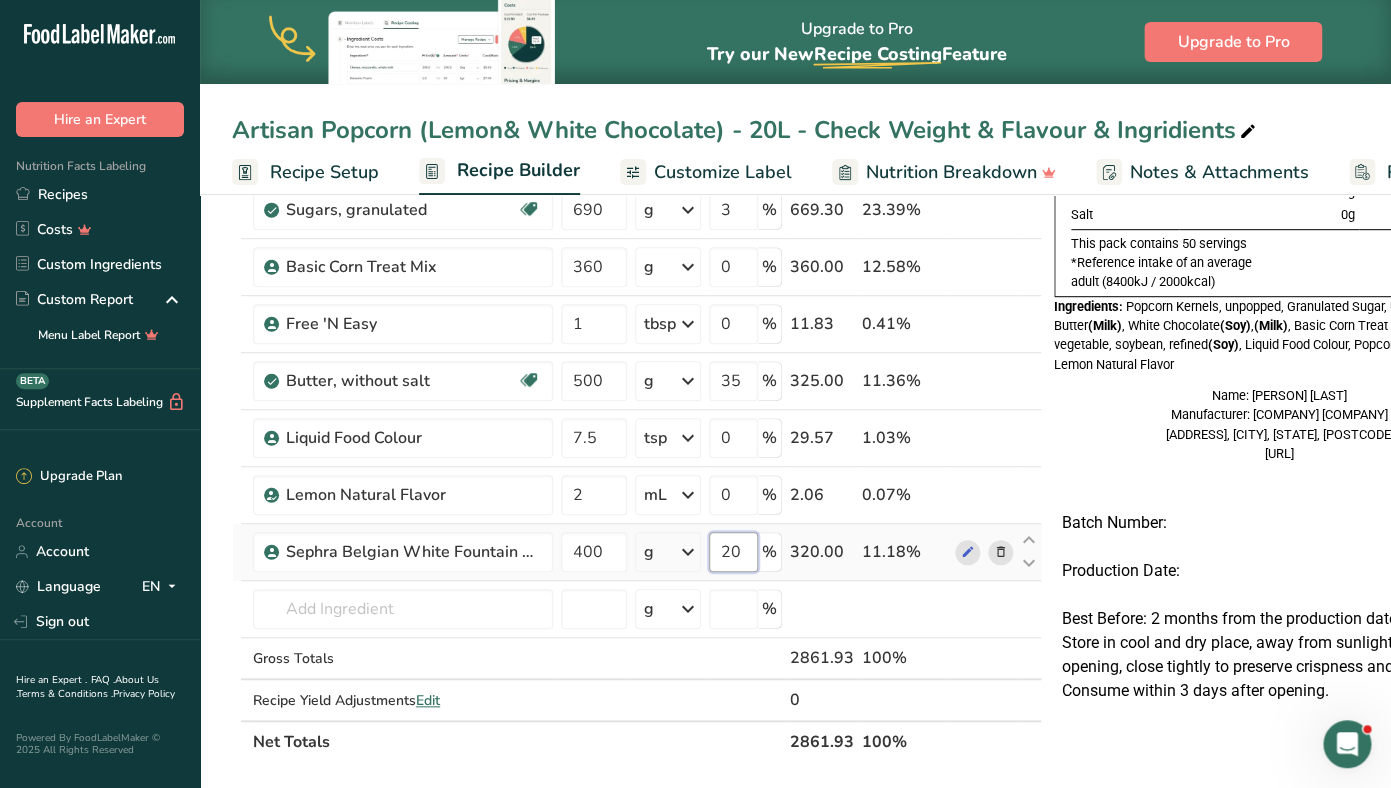 type on "20" 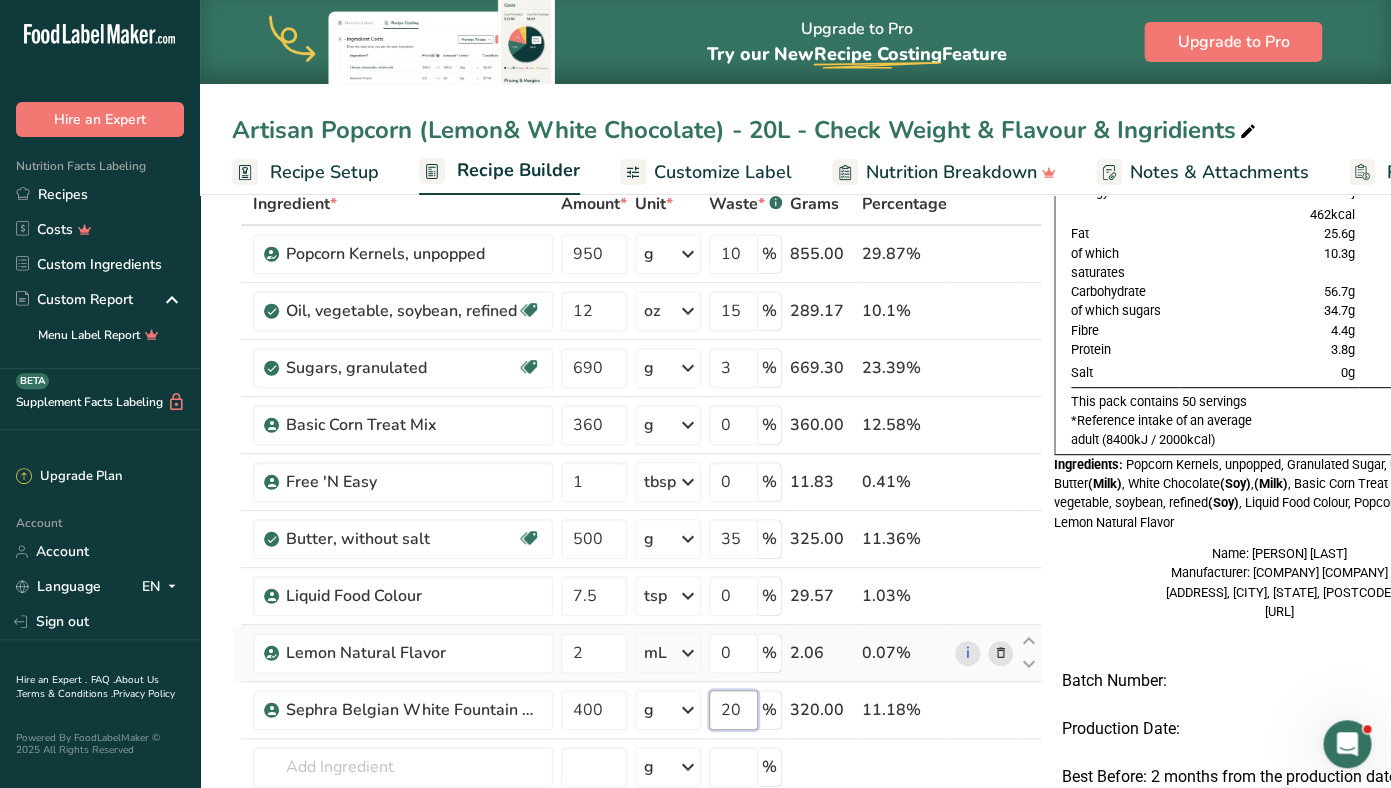 scroll, scrollTop: 57, scrollLeft: 0, axis: vertical 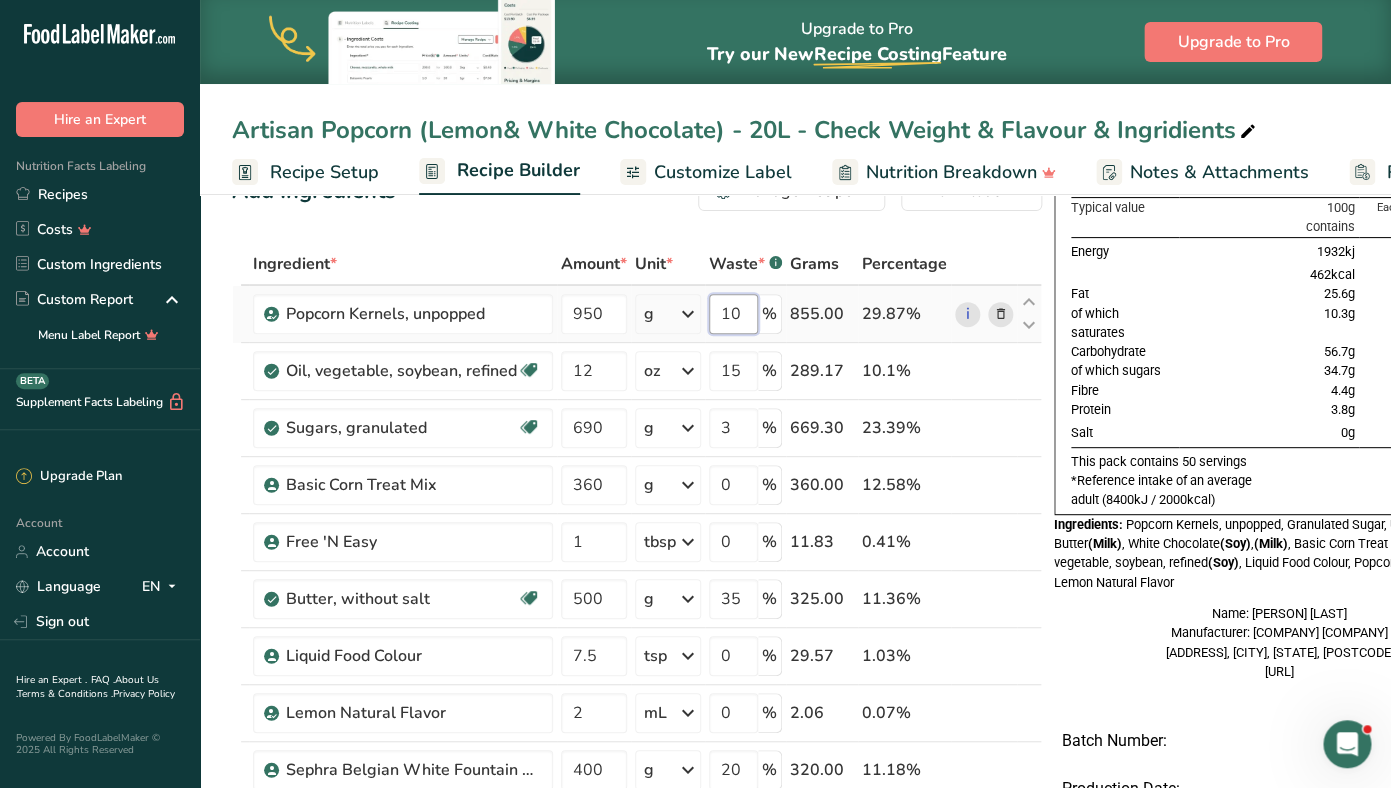 click on "10" at bounding box center (733, 314) 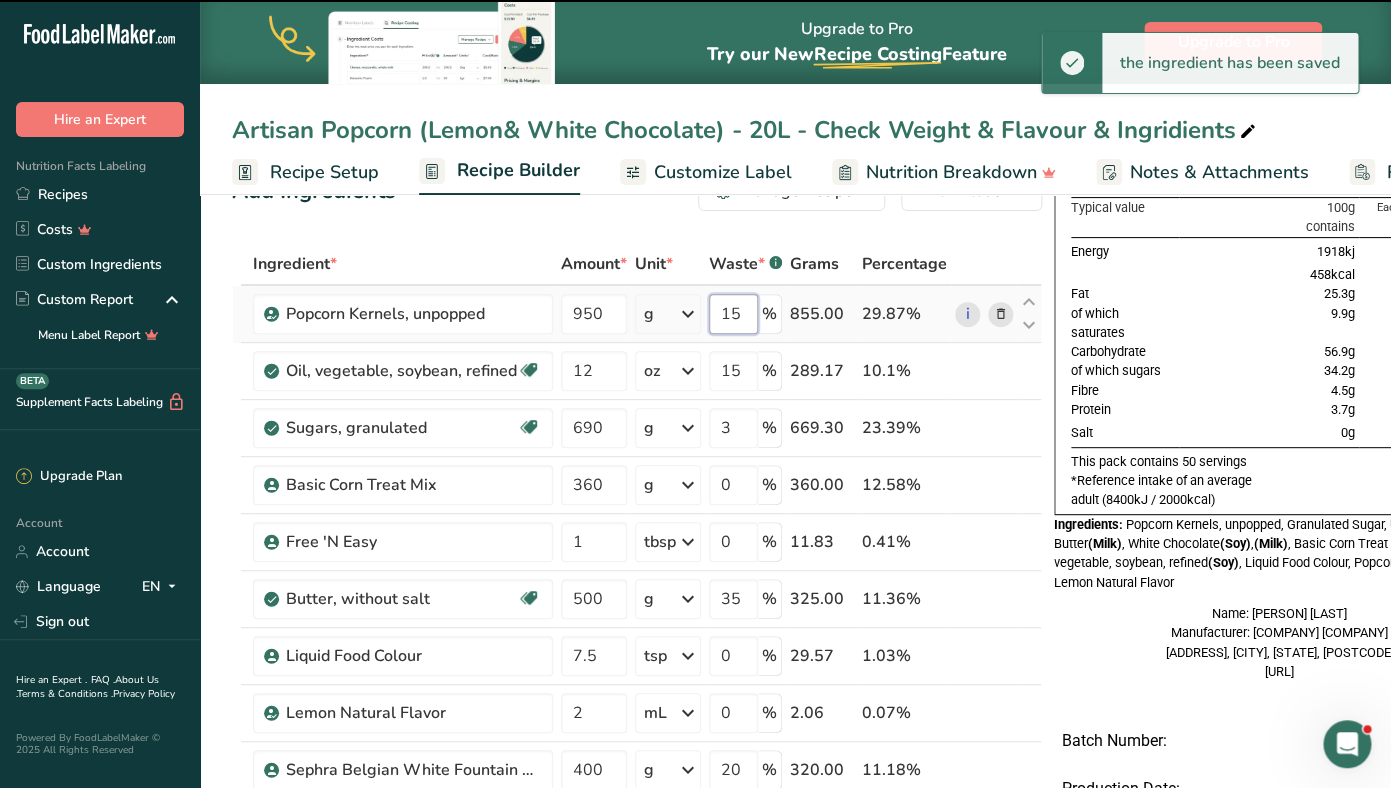 type on "10" 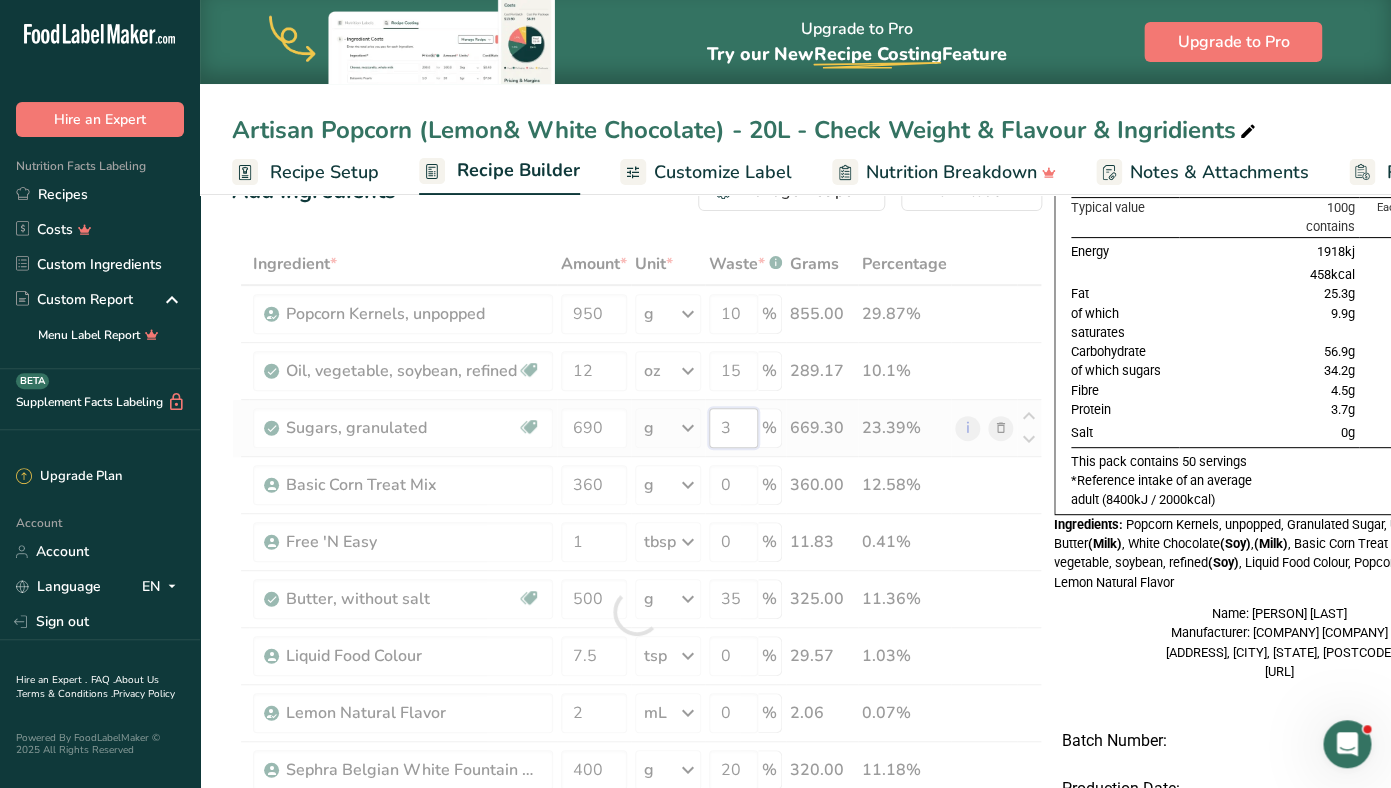 click on "3" at bounding box center (733, 428) 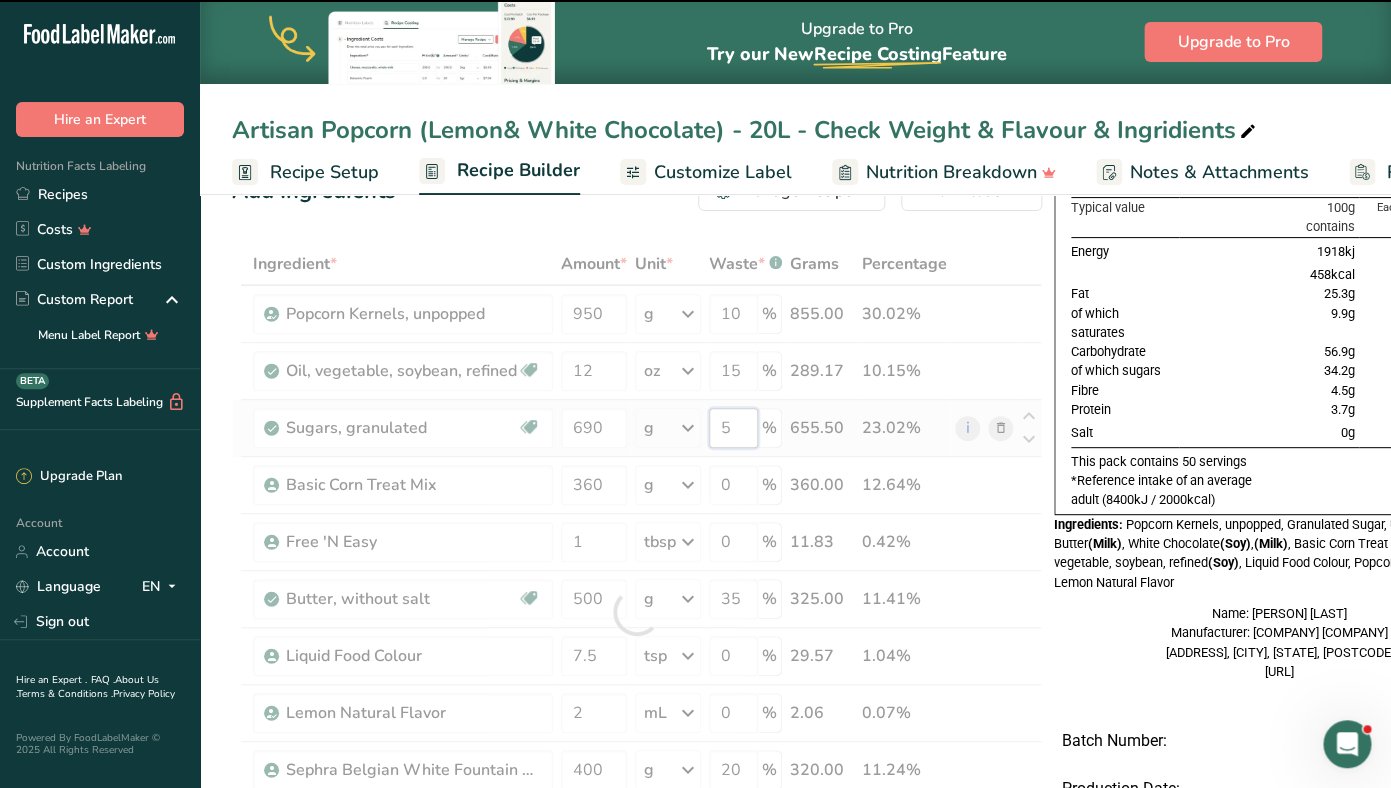 type on "3" 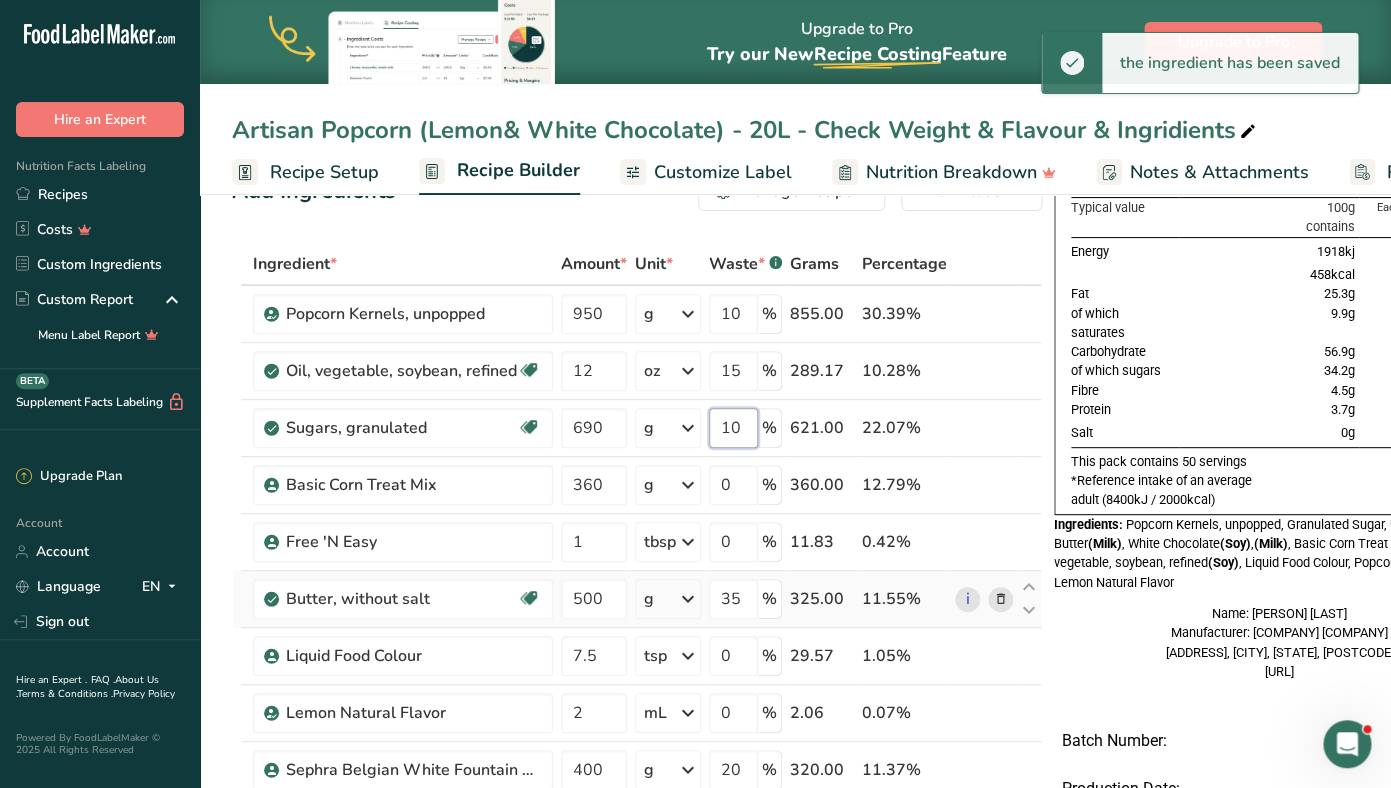 type on "10" 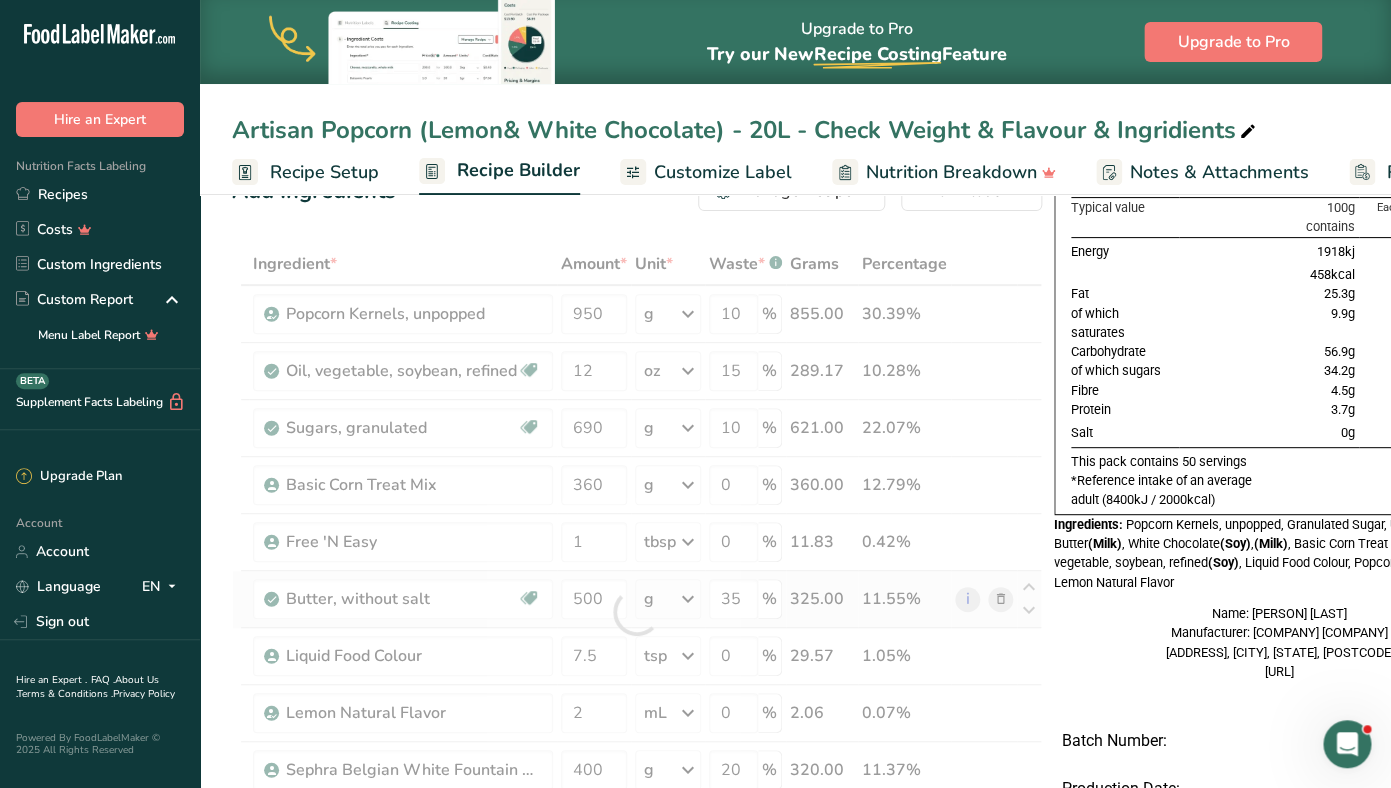 click on "Ingredient *
Amount *
Unit *
Waste *   .a-a{fill:#347362;}.b-a{fill:#fff;}          Grams
Percentage
Popcorn Kernels, unpopped
950
g
Portions
1 Tablespoon
1 Cup
Weight Units
g
kg
mg
See more
Volume Units
l
Volume units require a density conversion. If you know your ingredient's density enter it below. Otherwise, click on "RIA" our AI Regulatory bot - she will be able to help you
lb/ft3
g/cm3
Confirm
mL
lb/ft3
g/cm3
Confirm
fl oz
10" at bounding box center [637, 612] 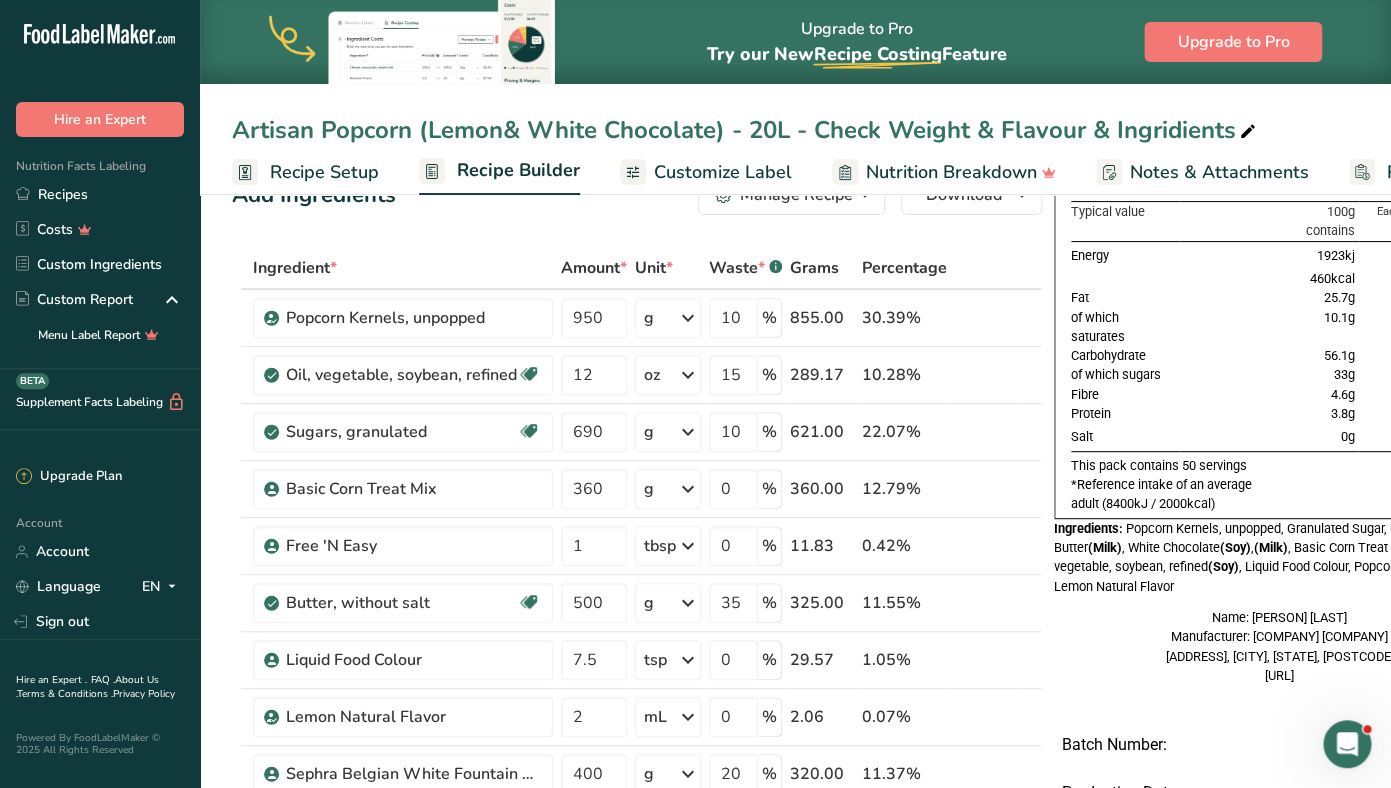 scroll, scrollTop: 29, scrollLeft: 0, axis: vertical 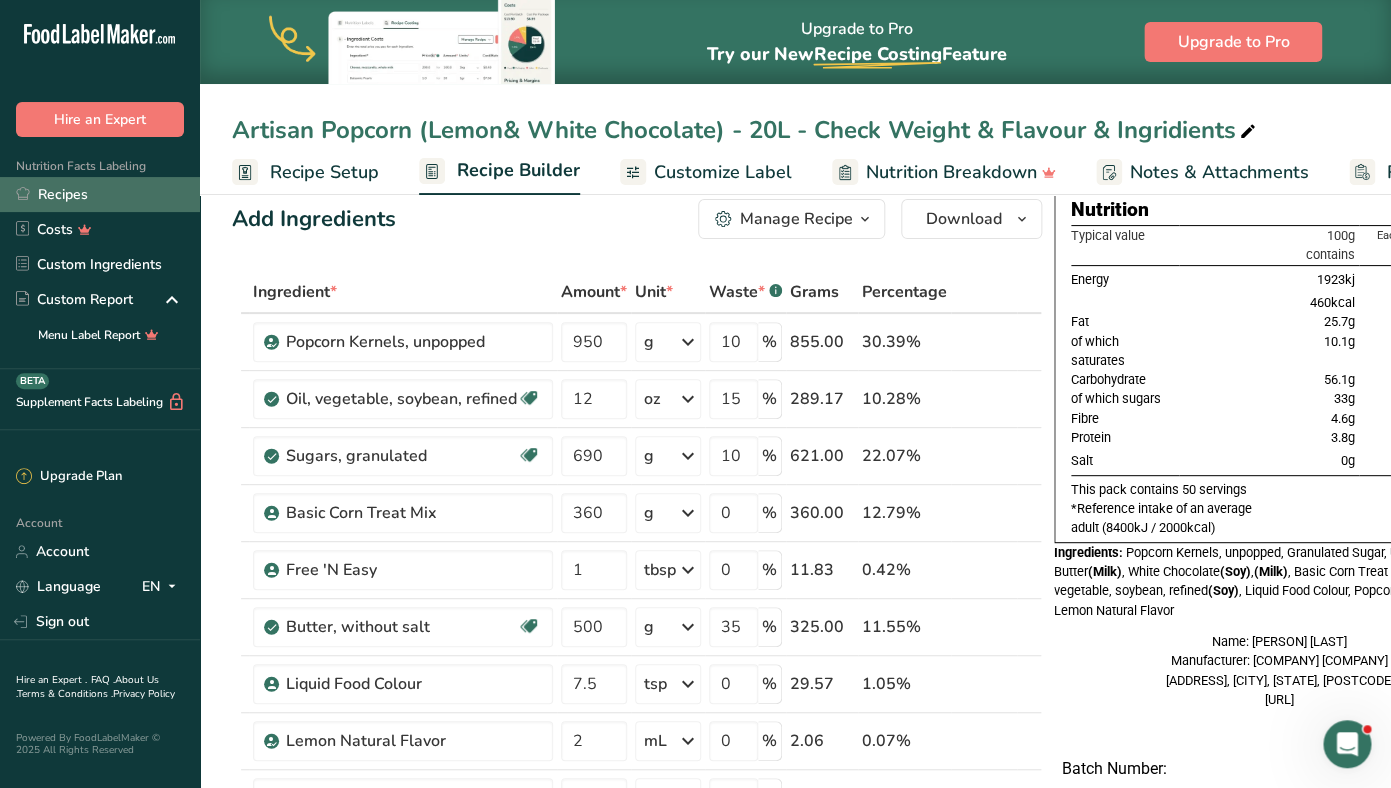 click on "Recipes" at bounding box center [100, 194] 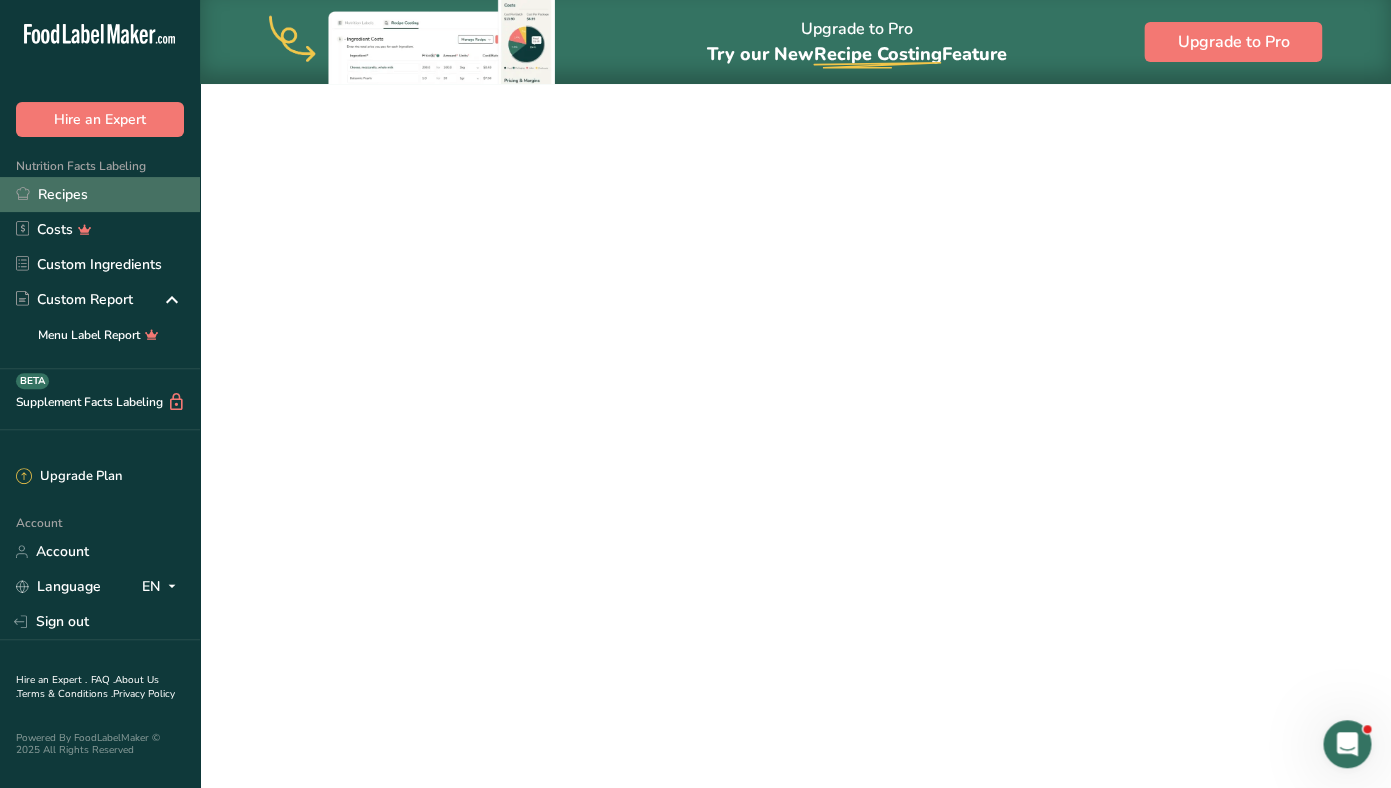 scroll, scrollTop: 0, scrollLeft: 0, axis: both 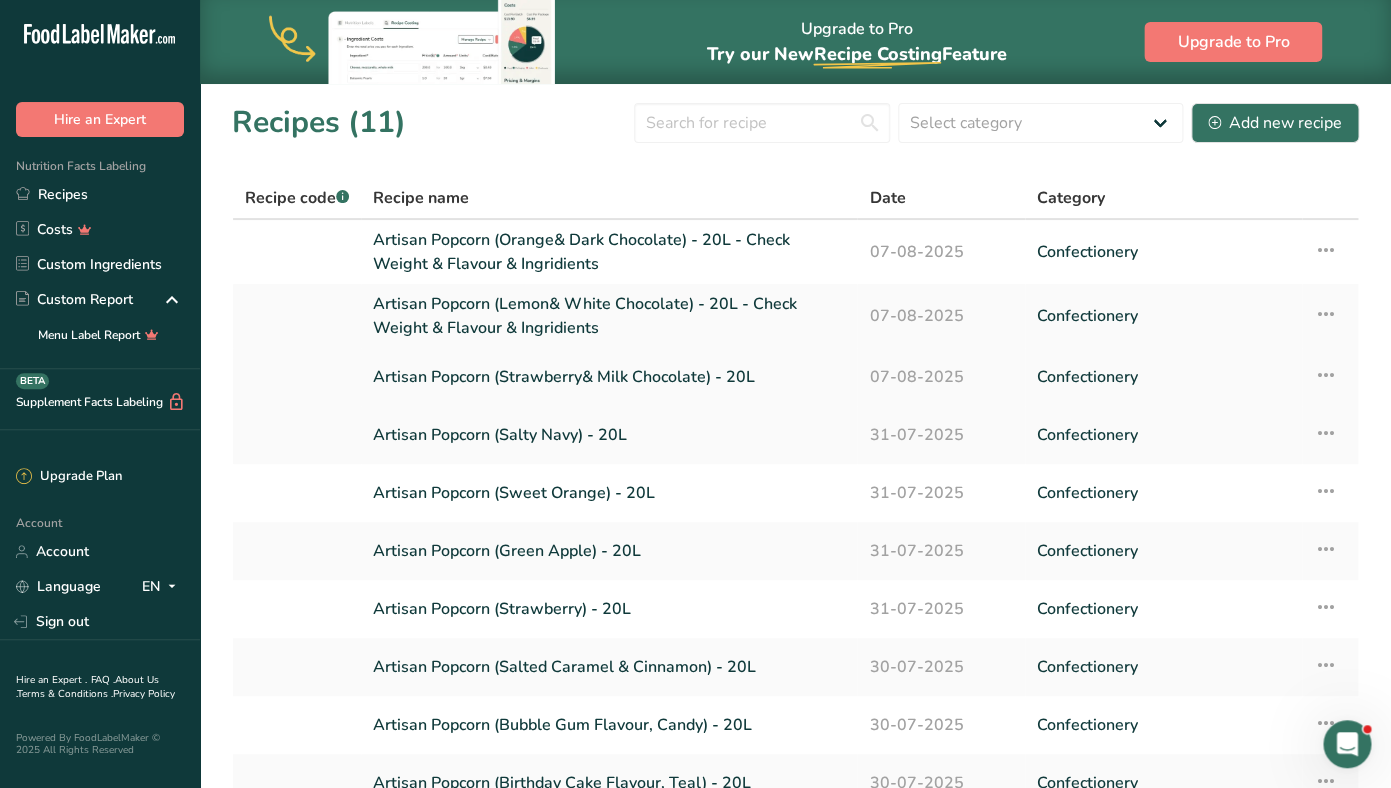 click on "Artisan Popcorn (Strawberry& Milk Chocolate) - 20L" at bounding box center [609, 377] 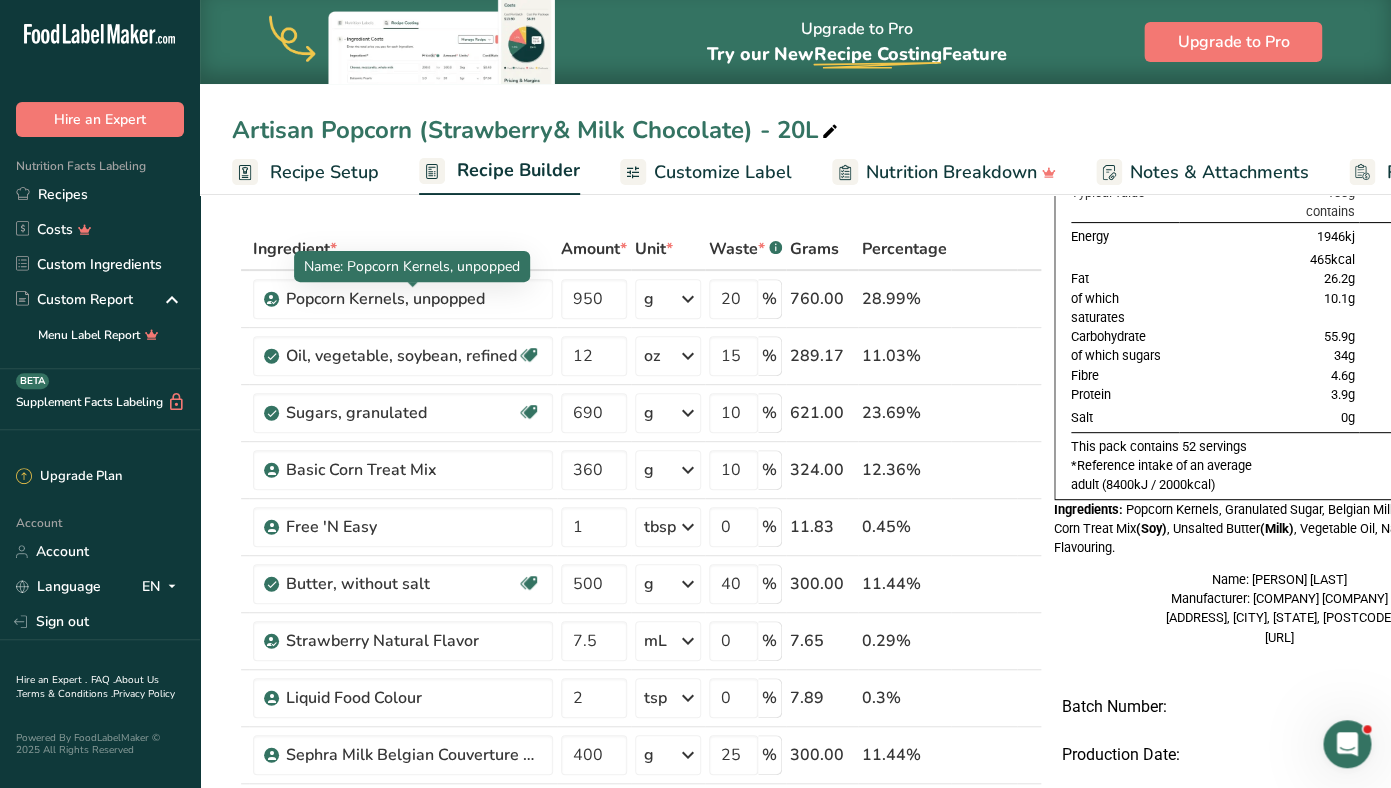 scroll, scrollTop: 85, scrollLeft: 0, axis: vertical 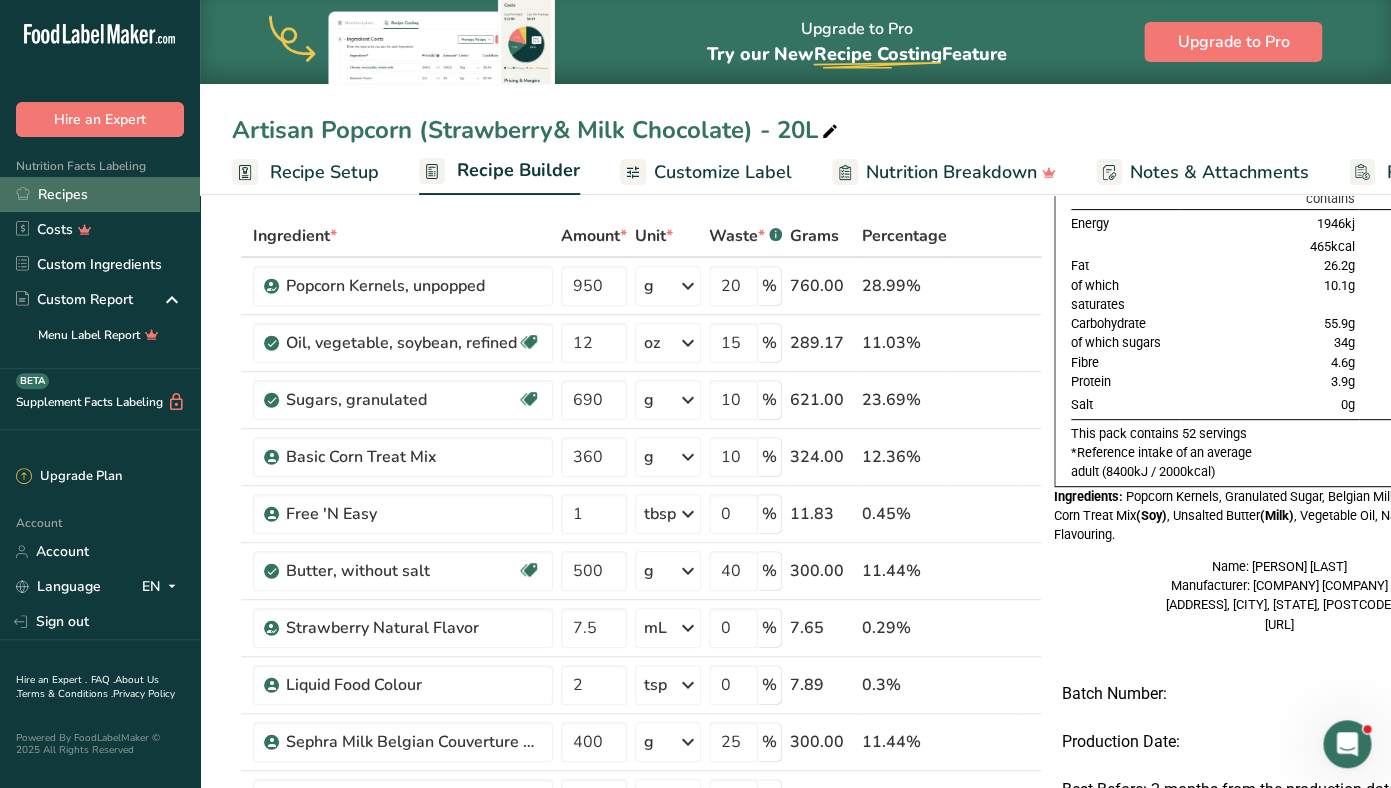 click on "Recipes" at bounding box center [100, 194] 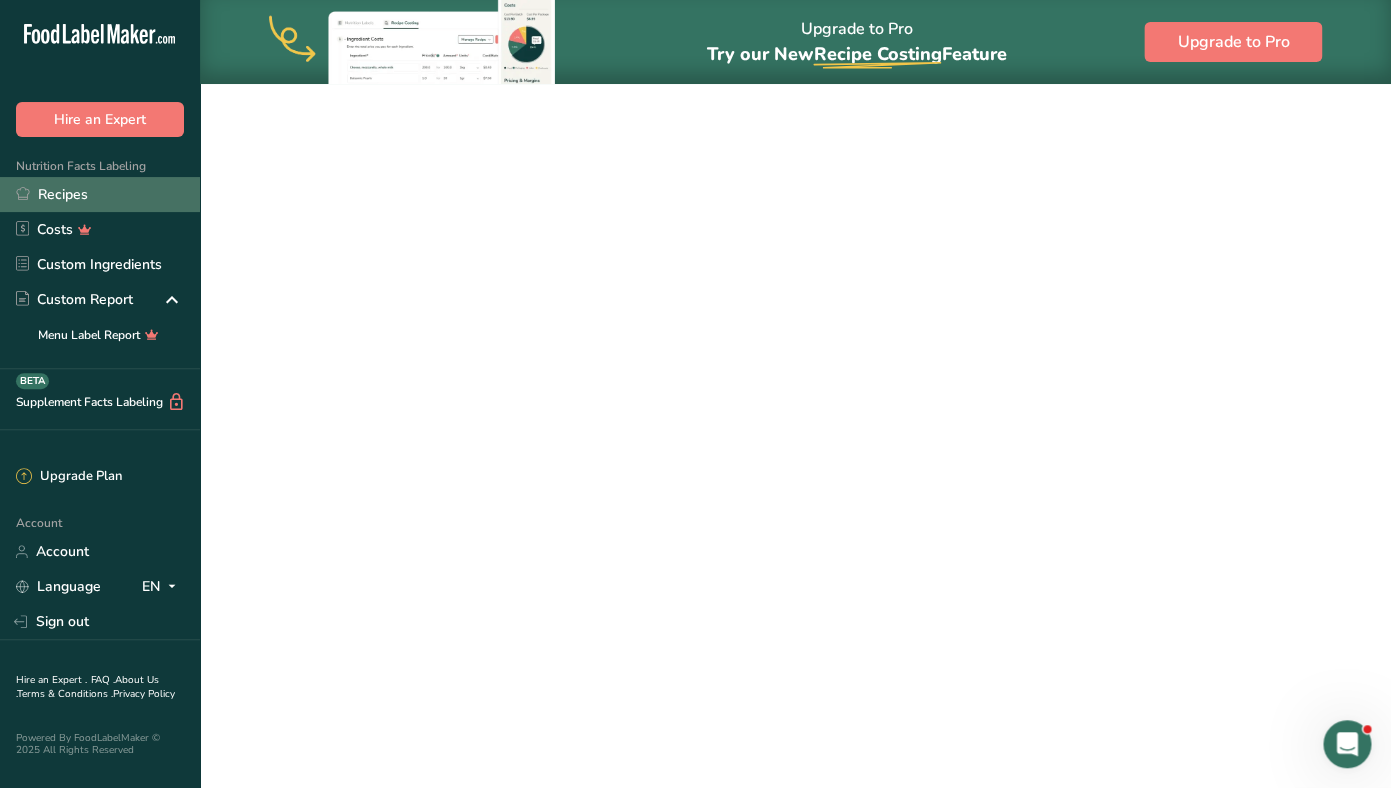 scroll, scrollTop: 0, scrollLeft: 0, axis: both 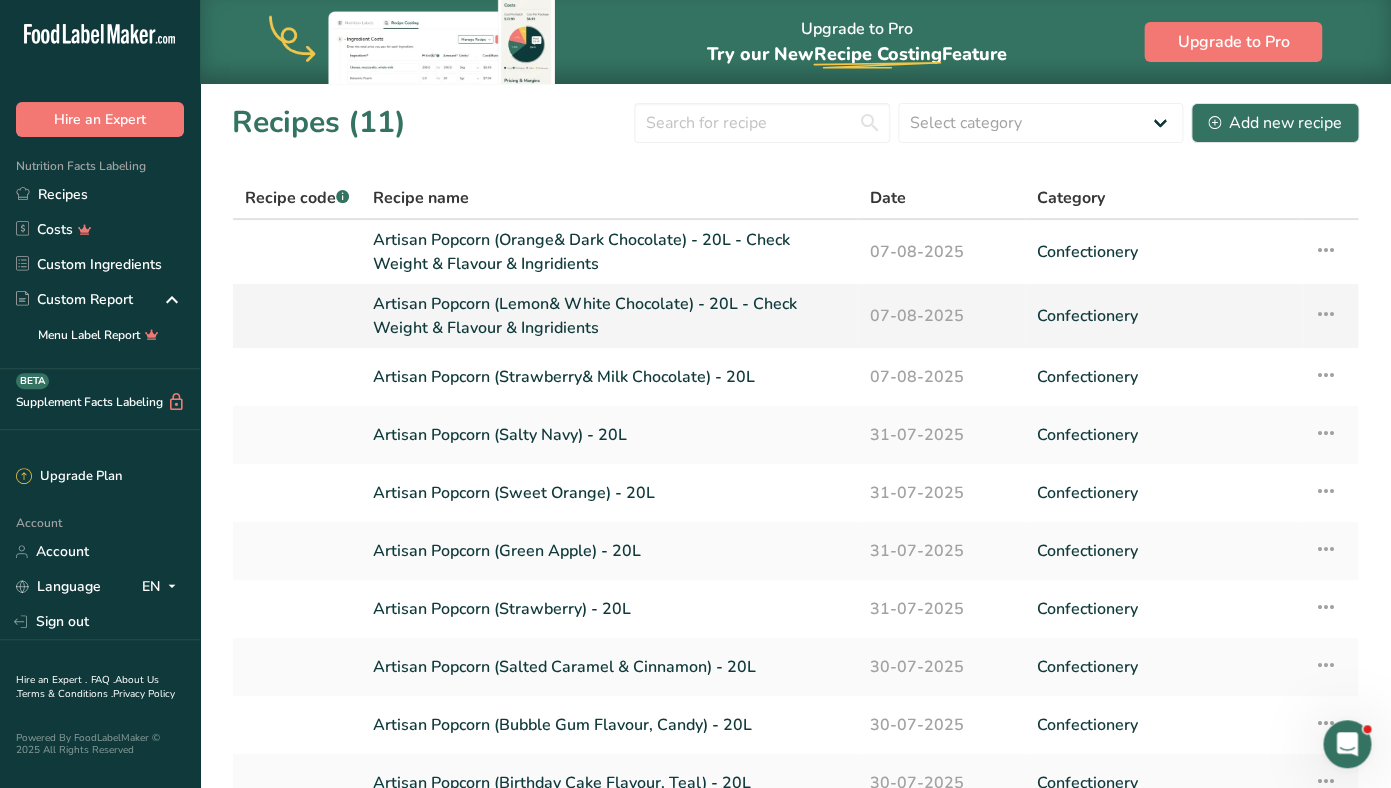 click on "Artisan Popcorn (Lemon& White Chocolate) - 20L - Check Weight & Flavour & Ingridients" at bounding box center [609, 316] 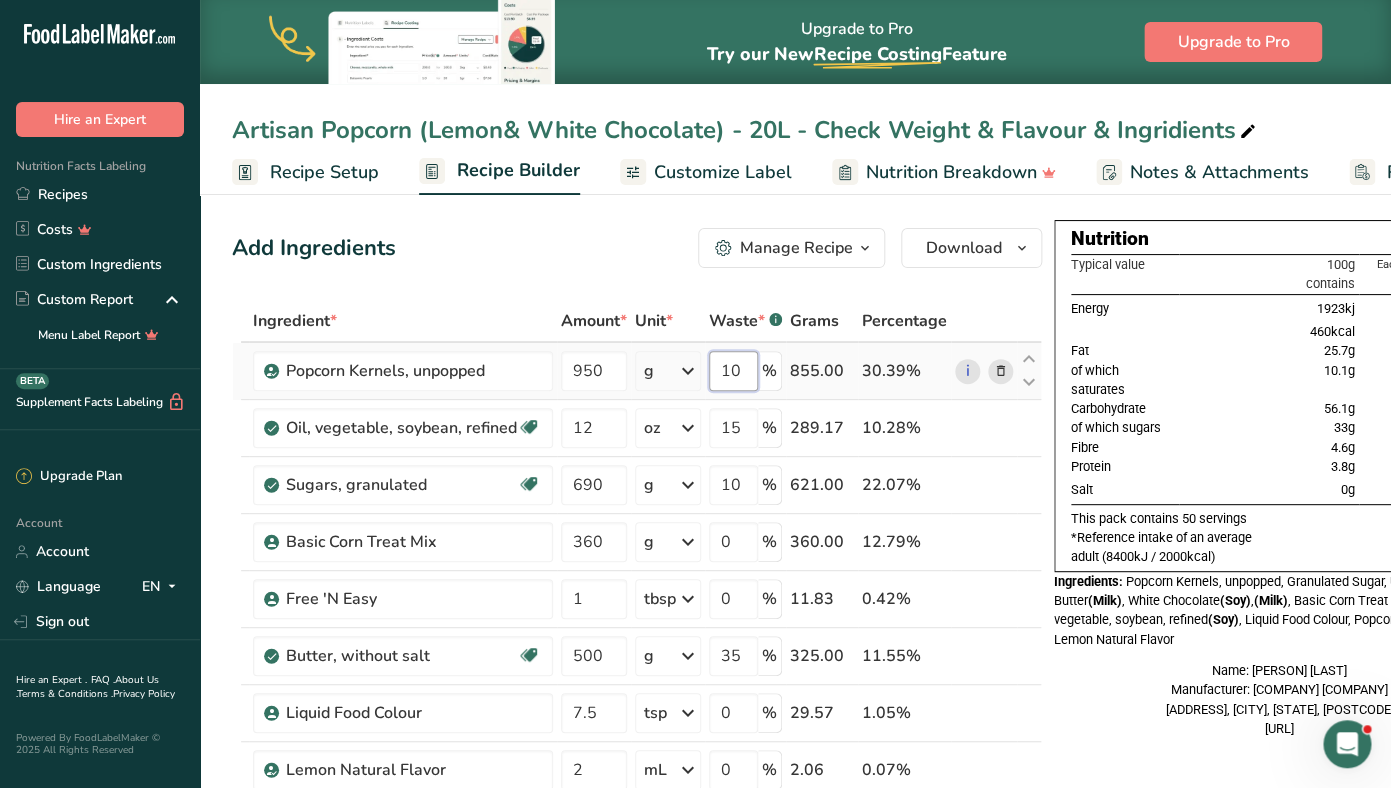 click on "10" at bounding box center [733, 371] 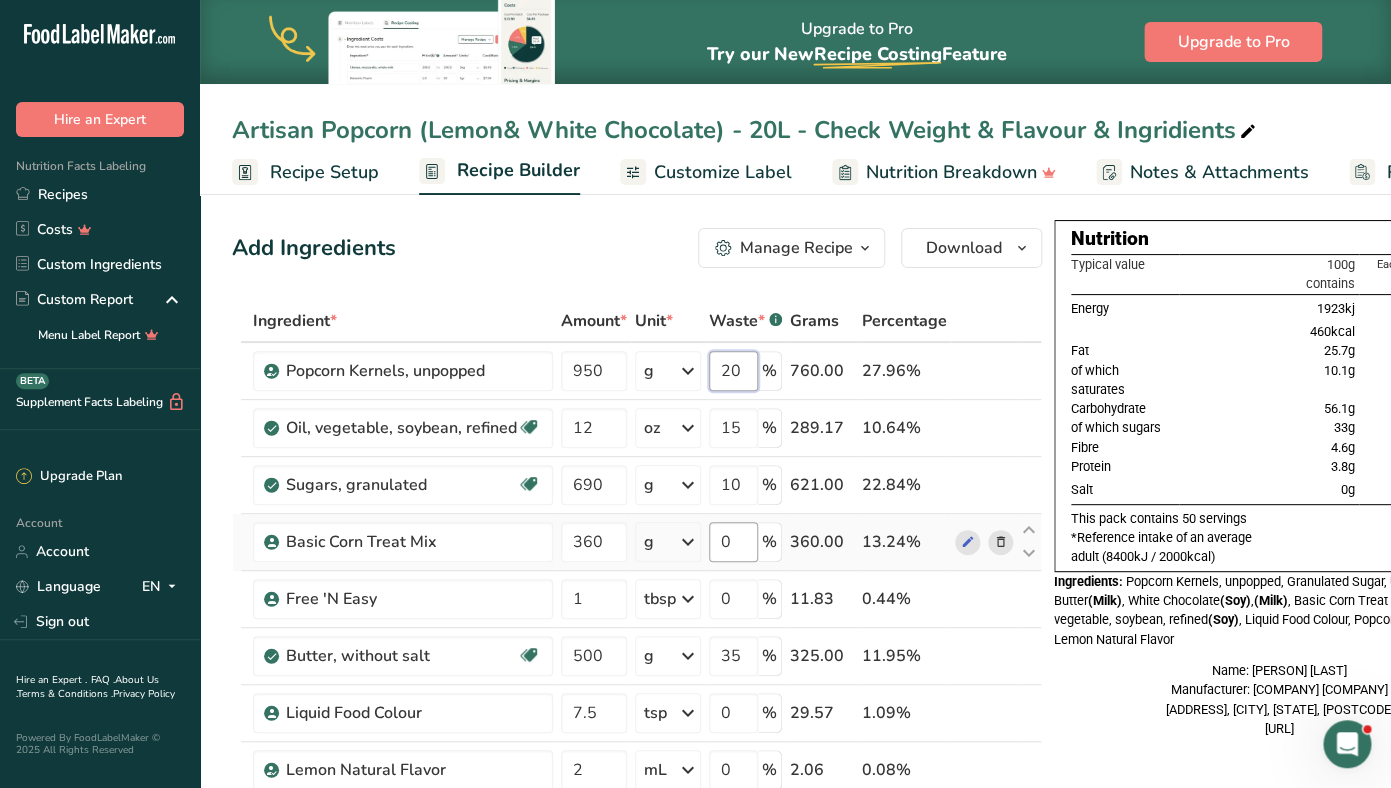 type on "20" 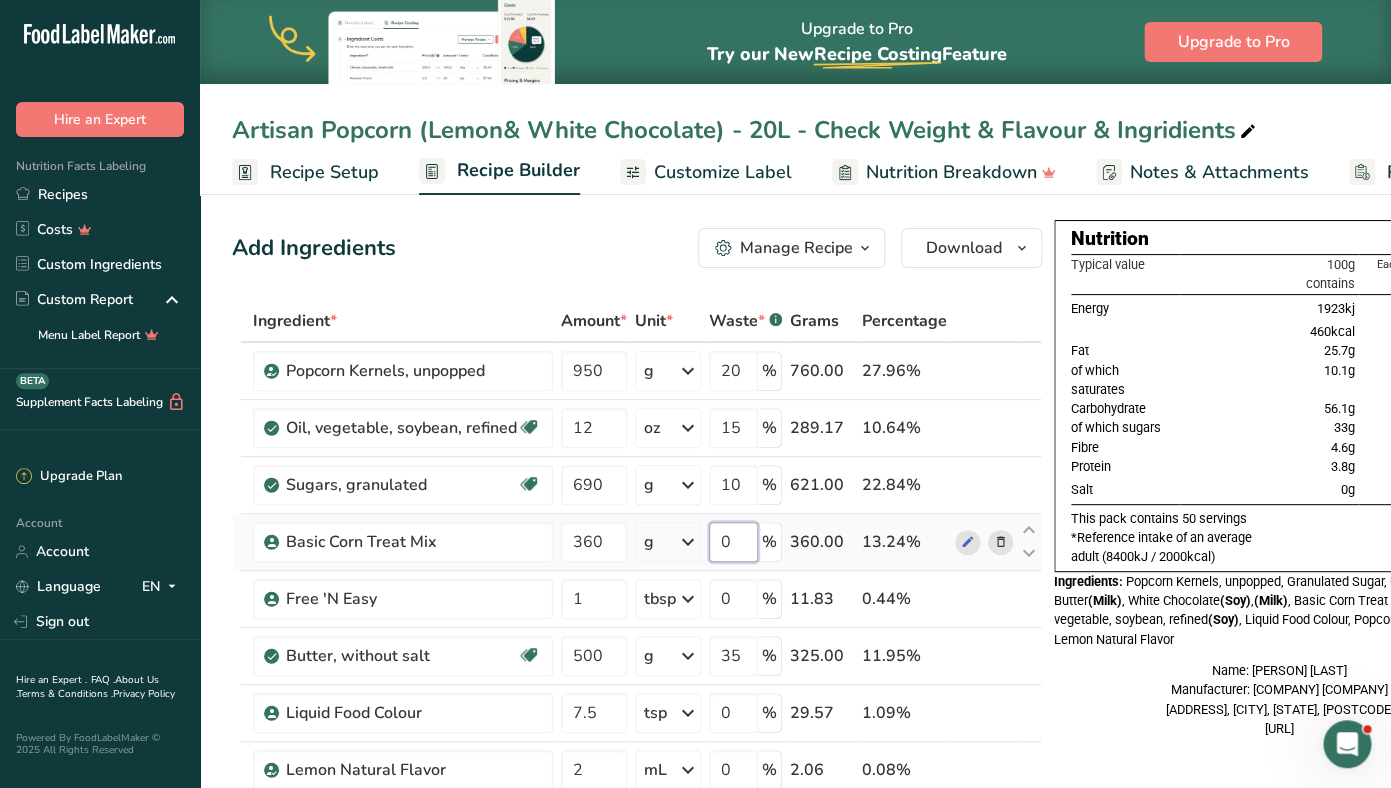 click on "0" at bounding box center (733, 542) 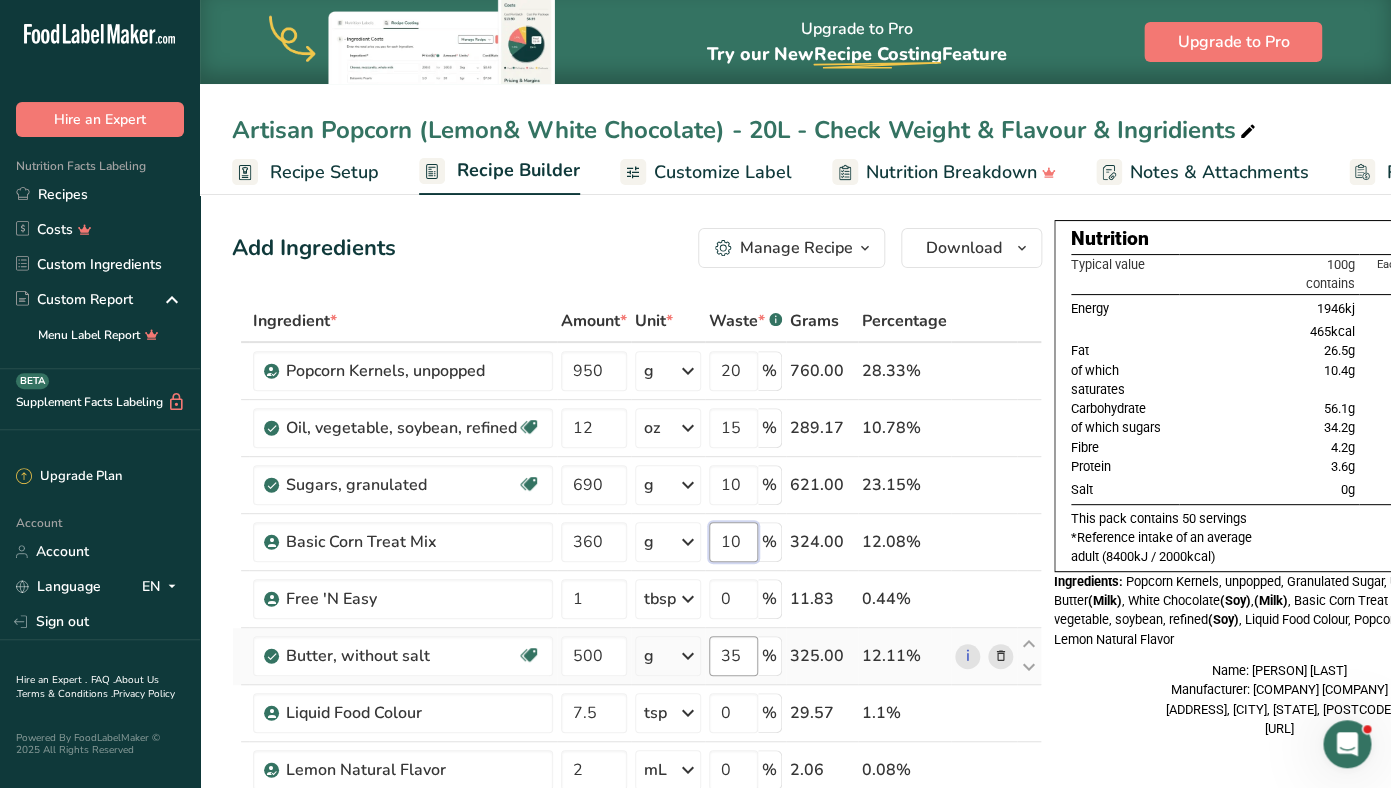 type on "10" 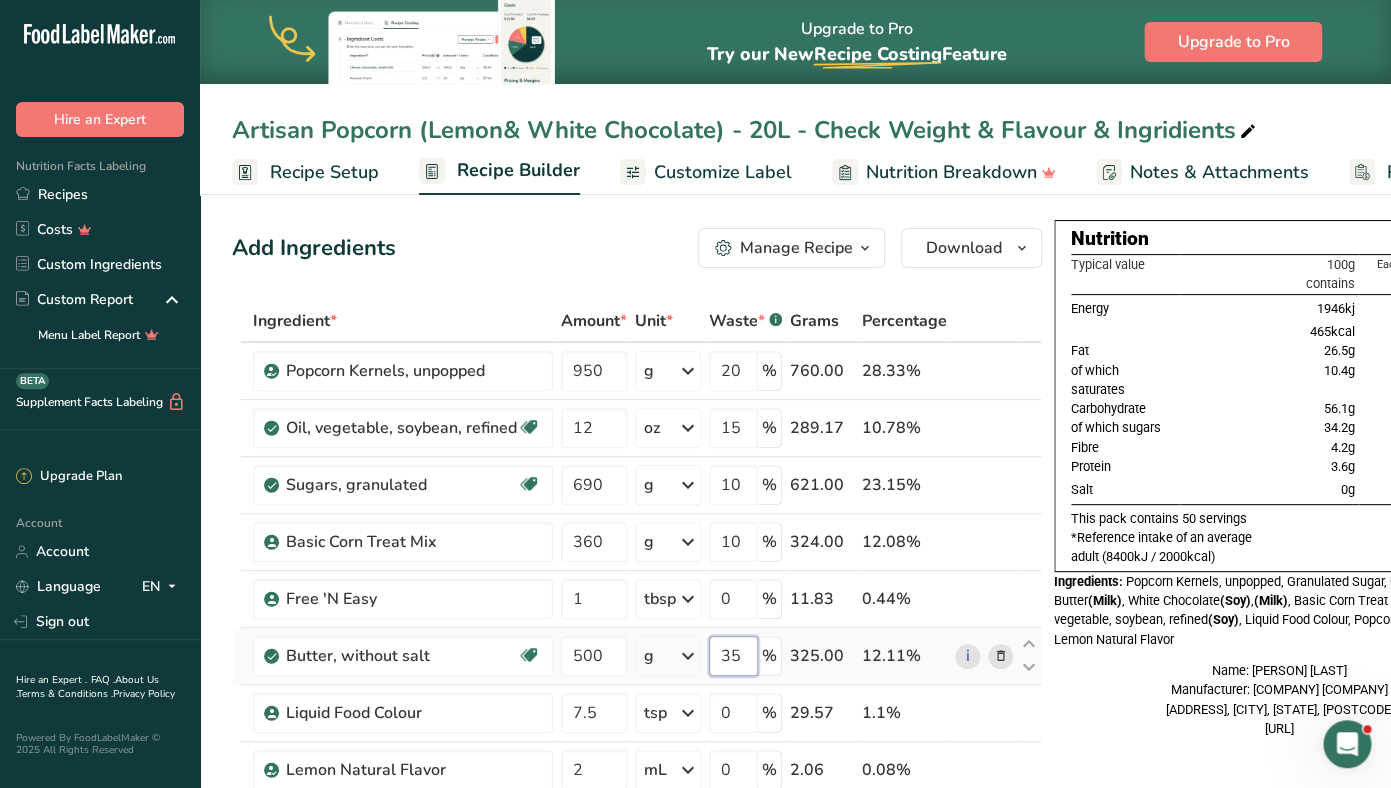 click on "35" at bounding box center [733, 656] 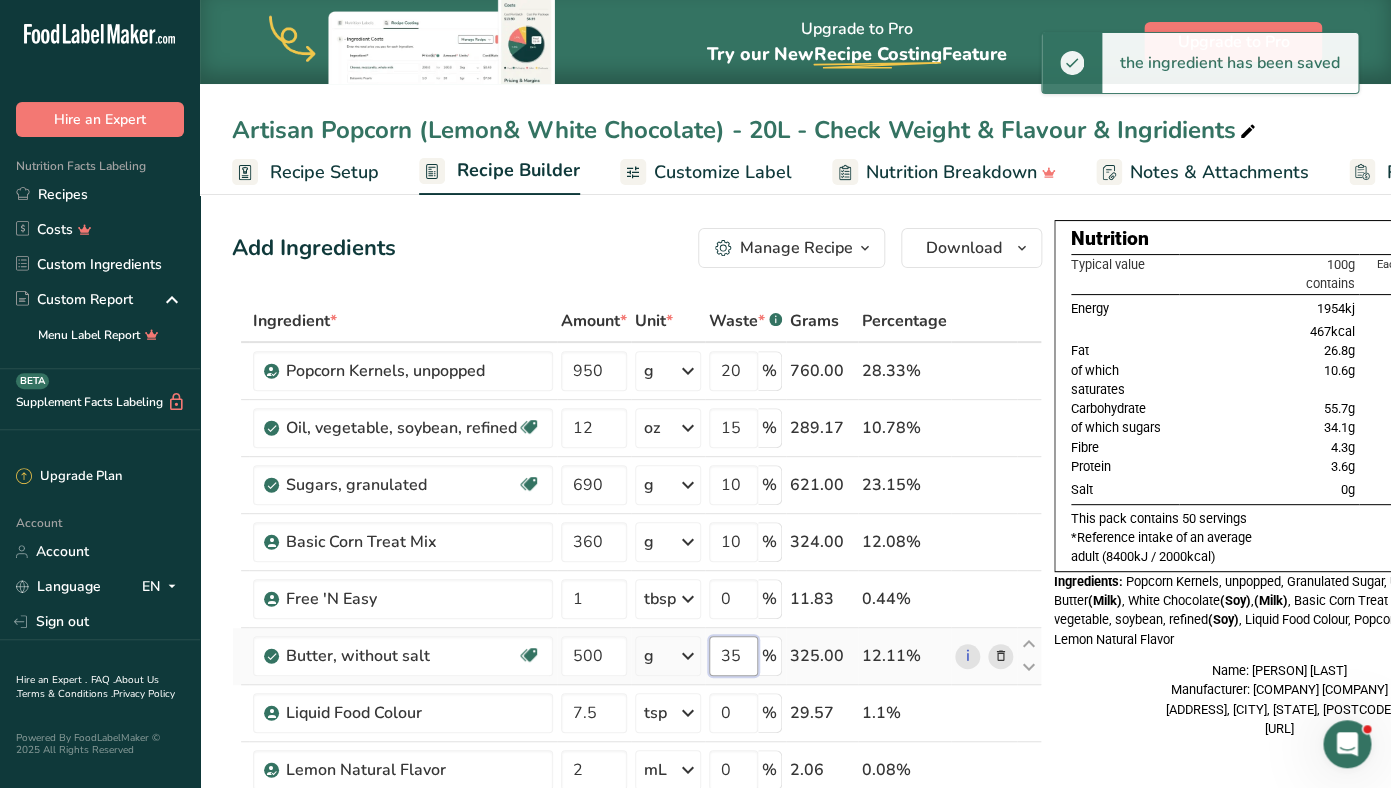 type on "3" 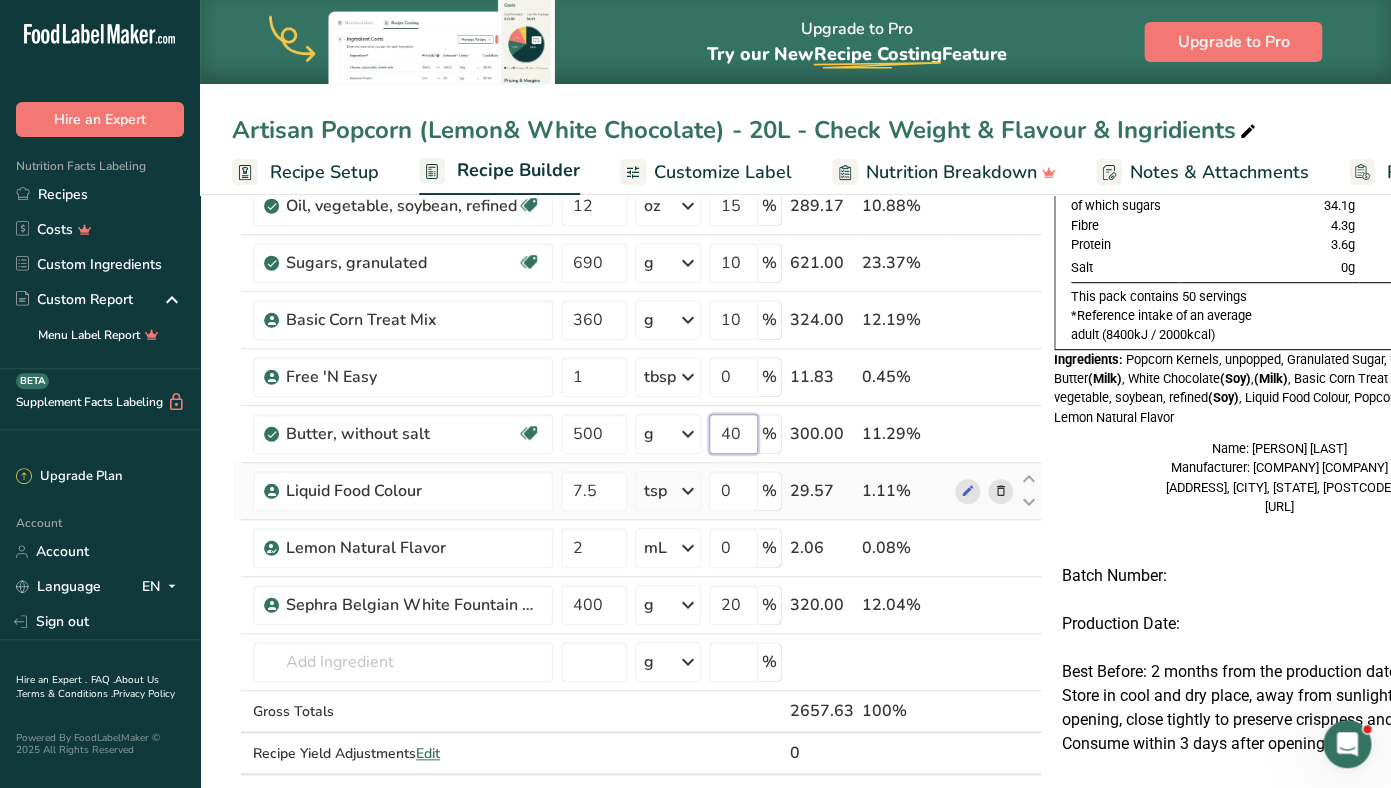 scroll, scrollTop: 236, scrollLeft: 0, axis: vertical 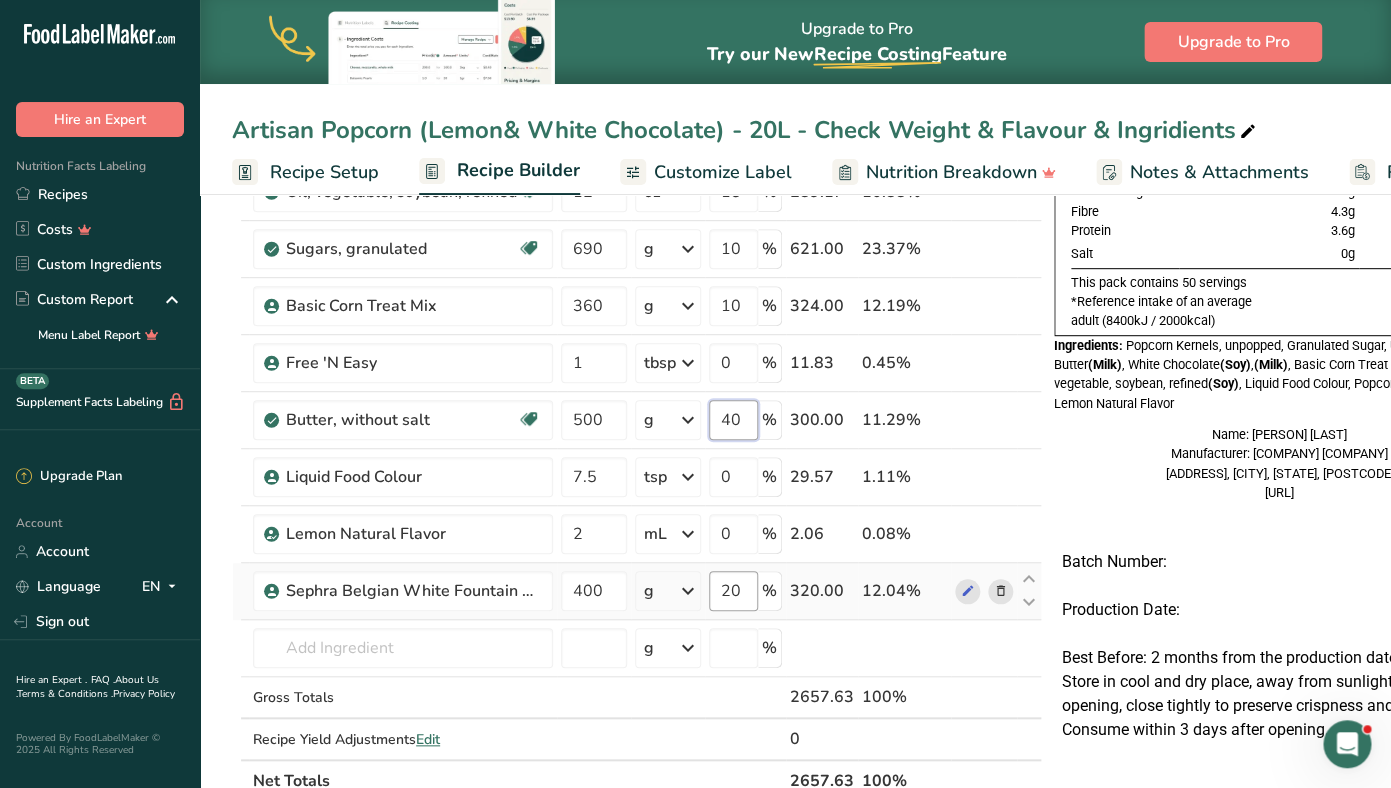 type on "40" 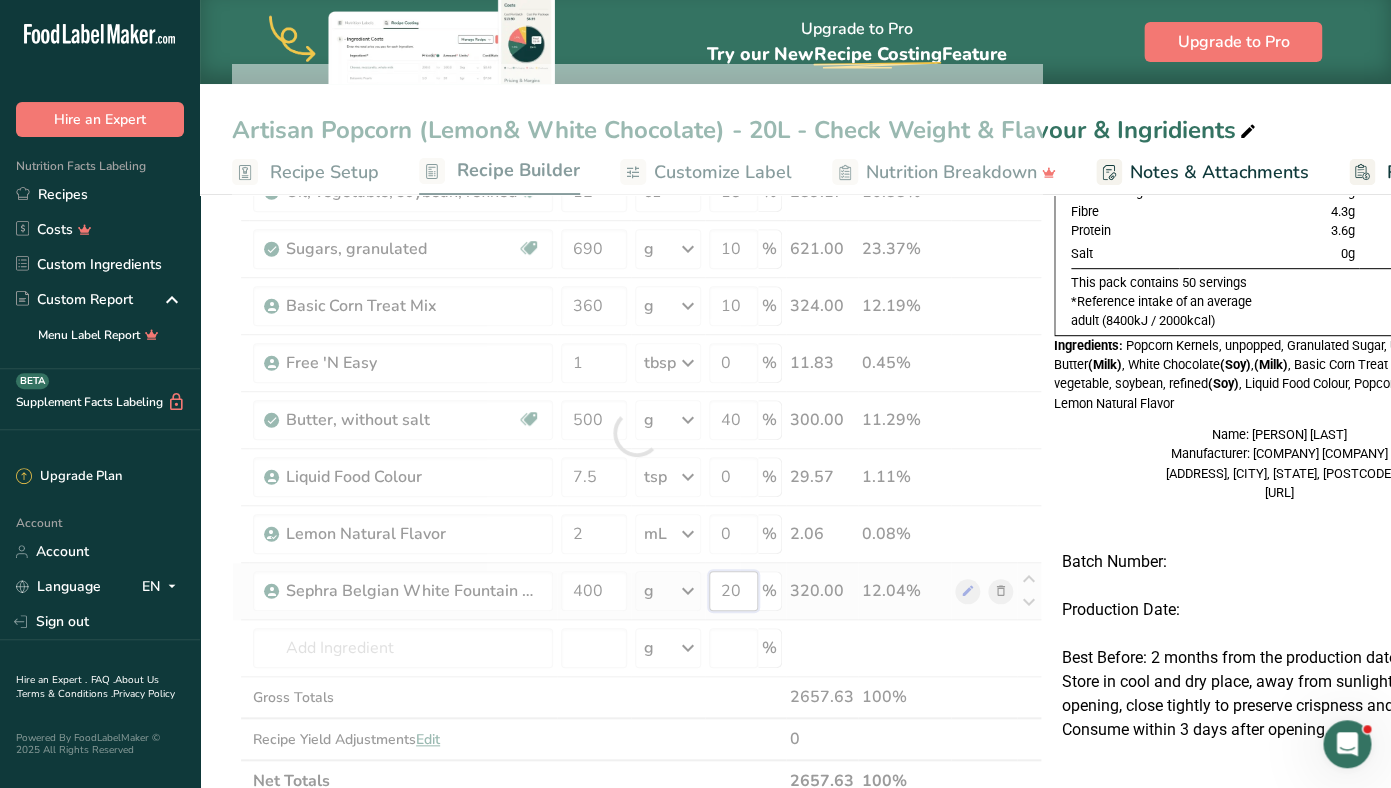 click on "20" at bounding box center (733, 591) 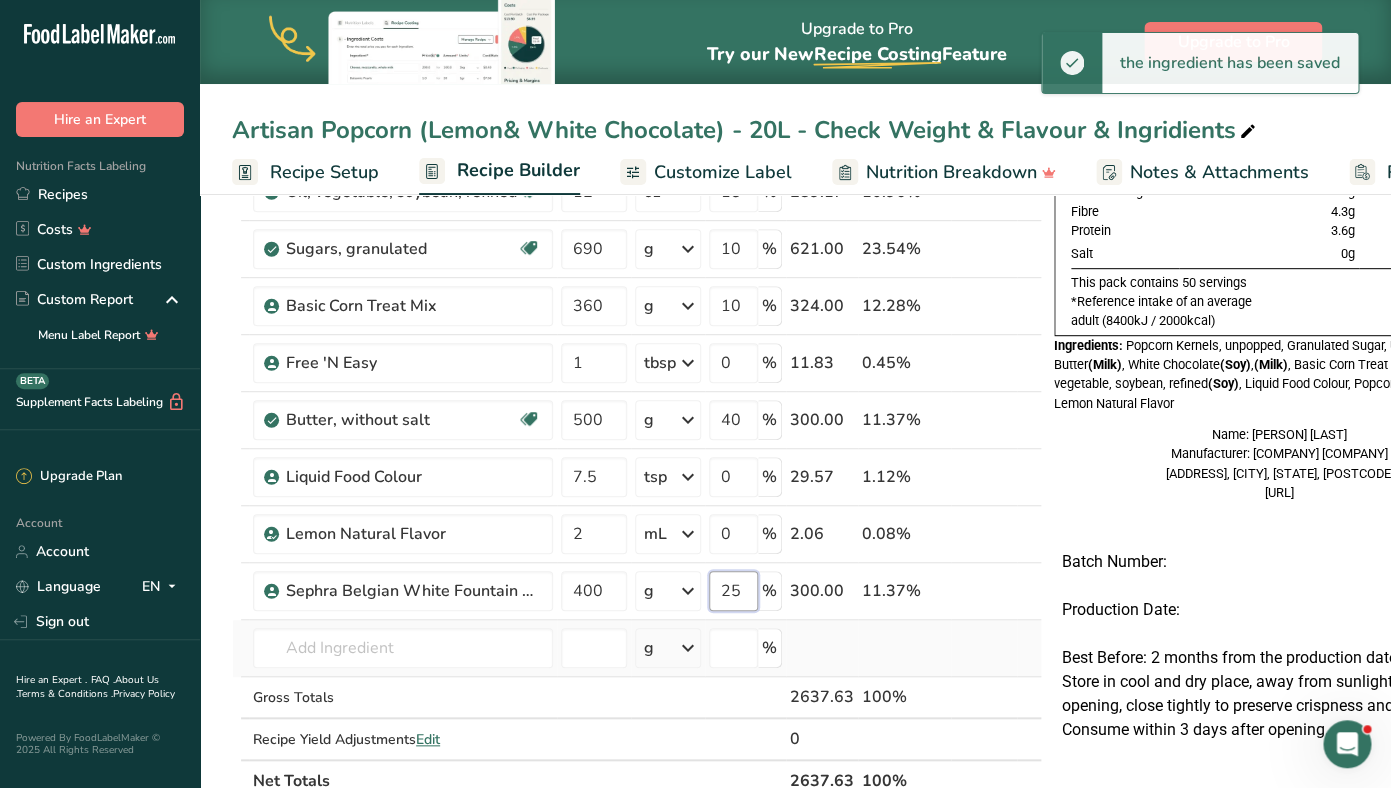 type on "25" 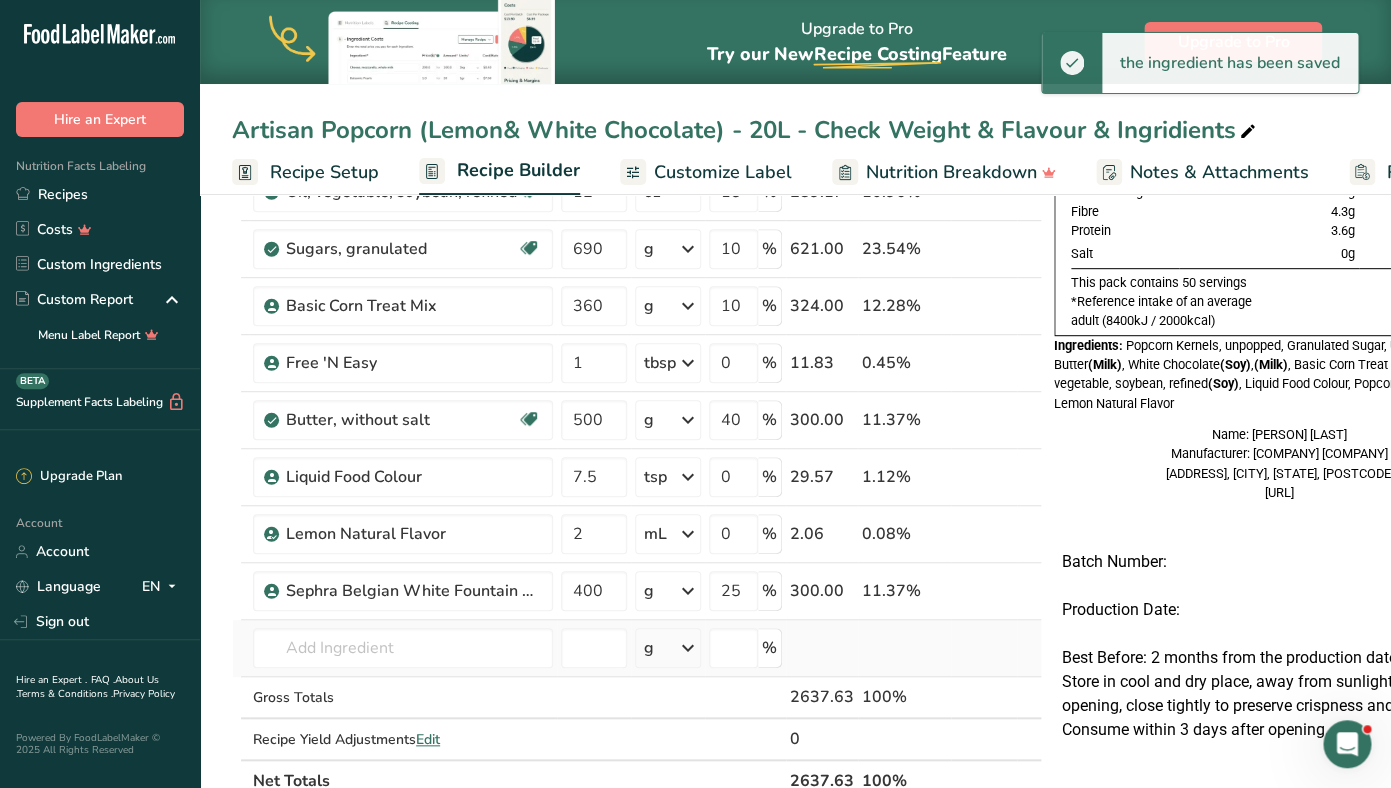 click on "Ingredient *
Amount *
Unit *
Waste *   .a-a{fill:#347362;}.b-a{fill:#fff;}          Grams
Percentage
Popcorn Kernels, unpopped
950
g
Portions
1 Tablespoon
1 Cup
Weight Units
g
kg
mg
See more
Volume Units
l
Volume units require a density conversion. If you know your ingredient's density enter it below. Otherwise, click on "RIA" our AI Regulatory bot - she will be able to help you
lb/ft3
g/cm3
Confirm
mL
lb/ft3
g/cm3
Confirm
fl oz
20" at bounding box center [637, 433] 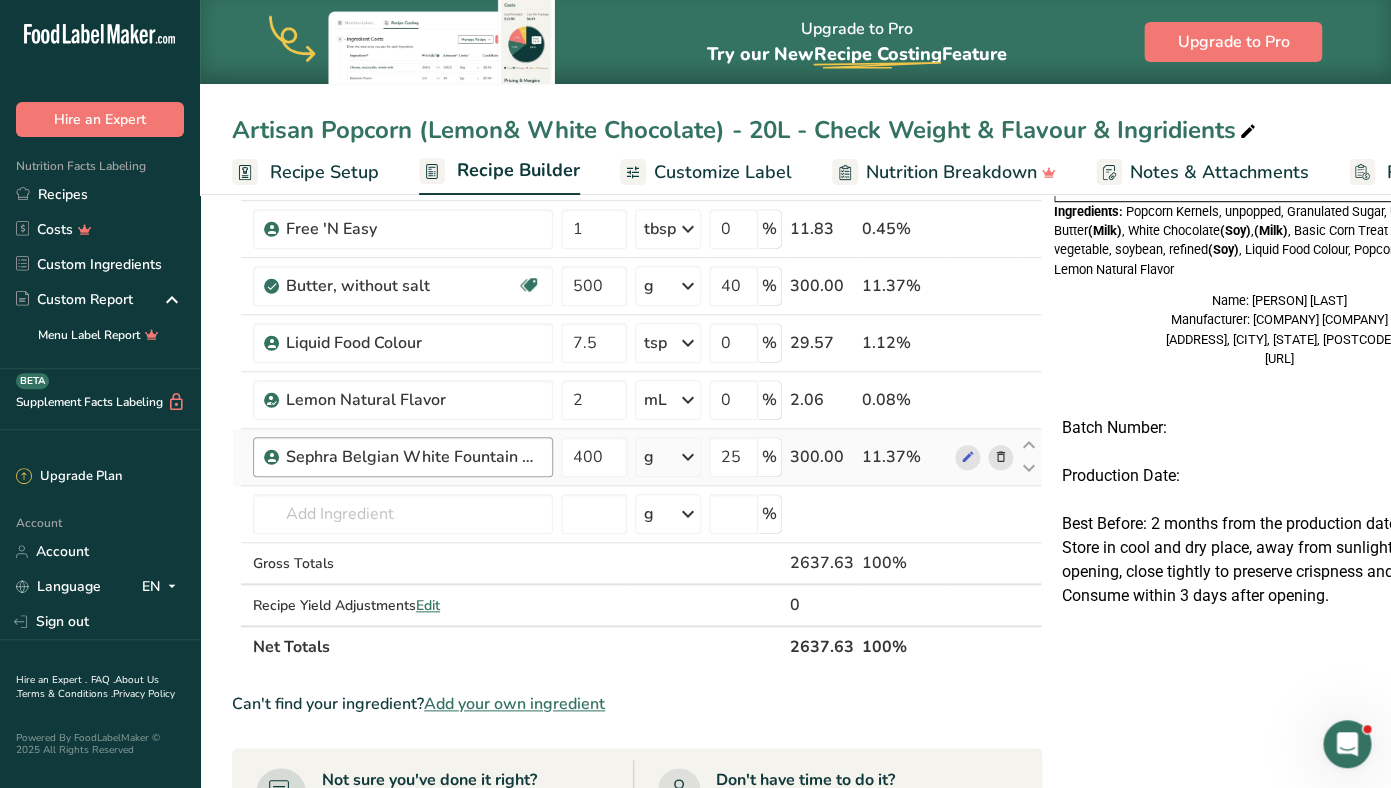 scroll, scrollTop: 0, scrollLeft: 0, axis: both 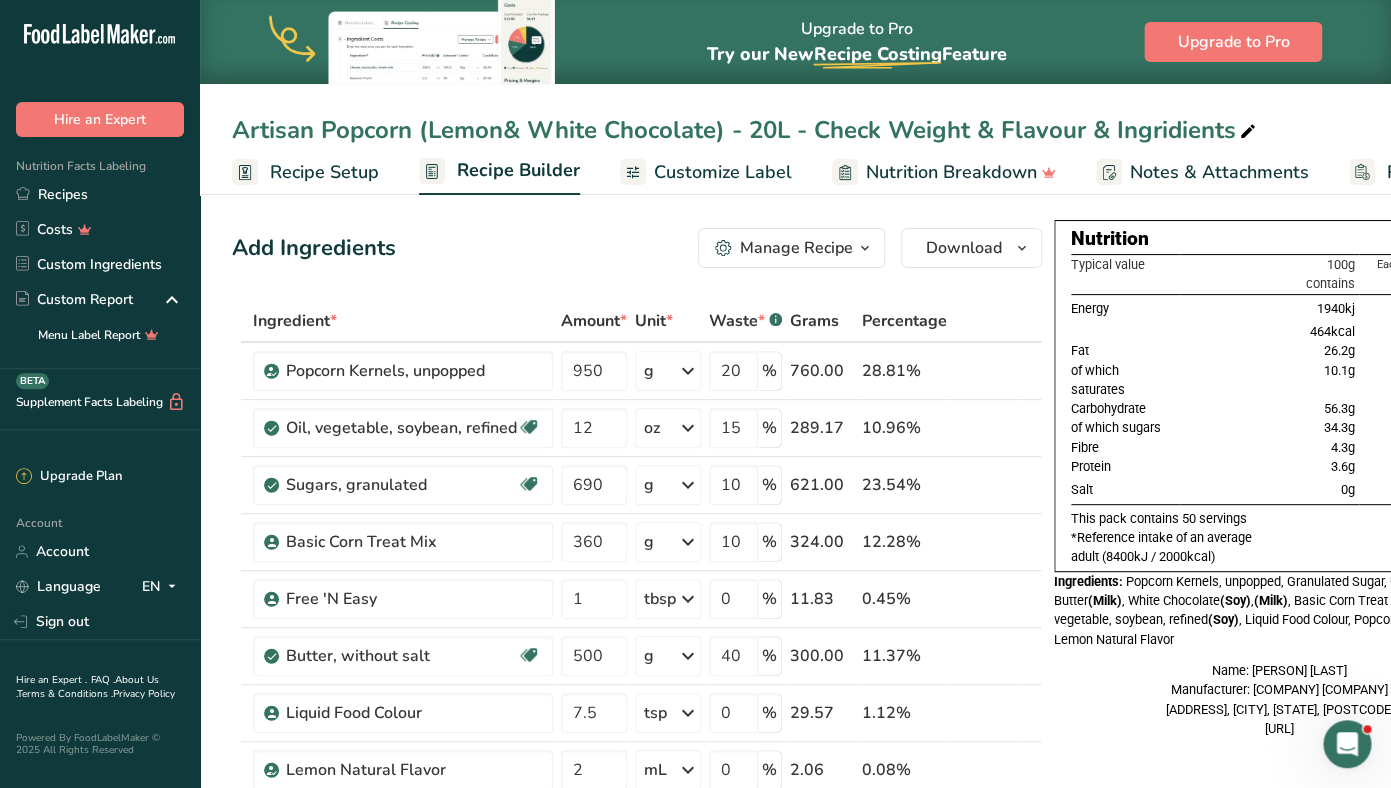 click on "Recipe Setup" at bounding box center (324, 172) 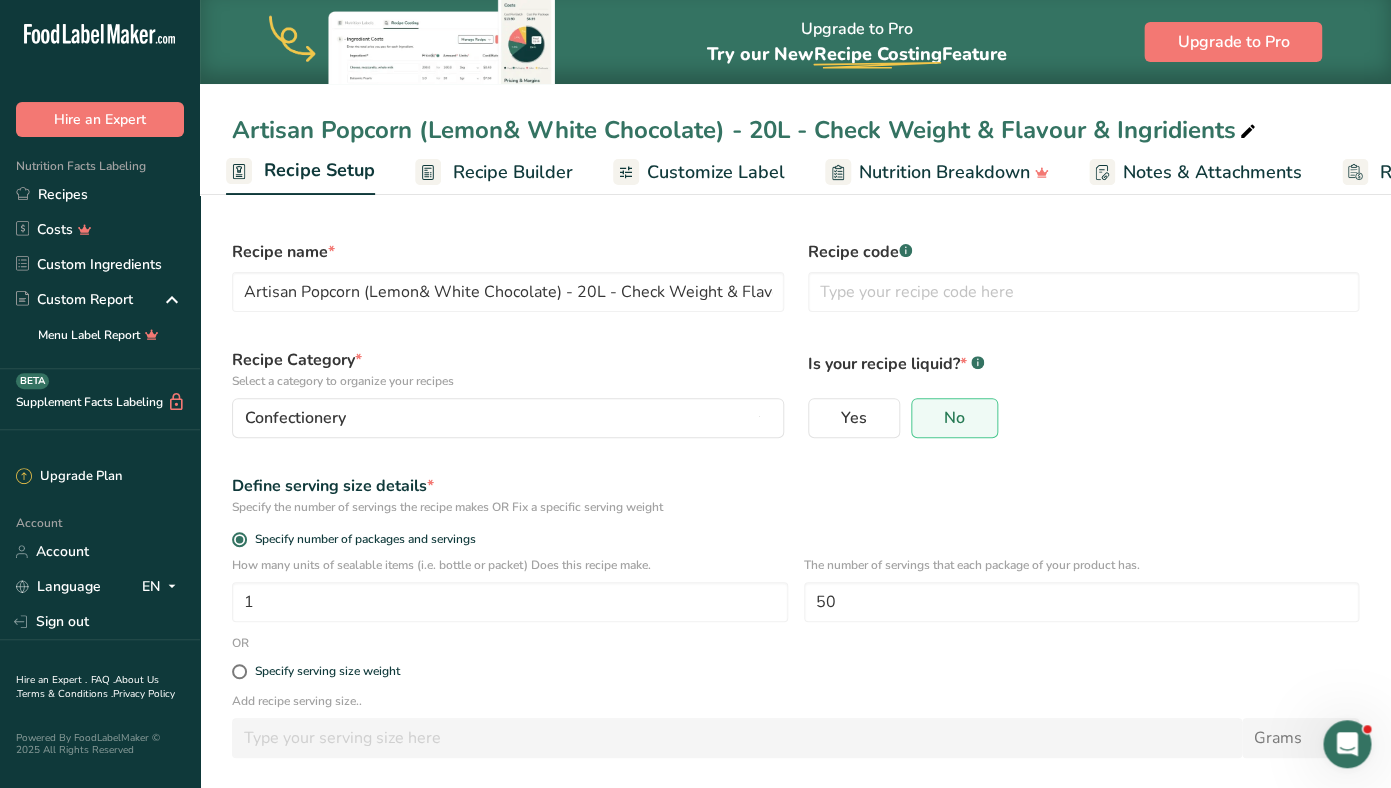 scroll, scrollTop: 0, scrollLeft: 7, axis: horizontal 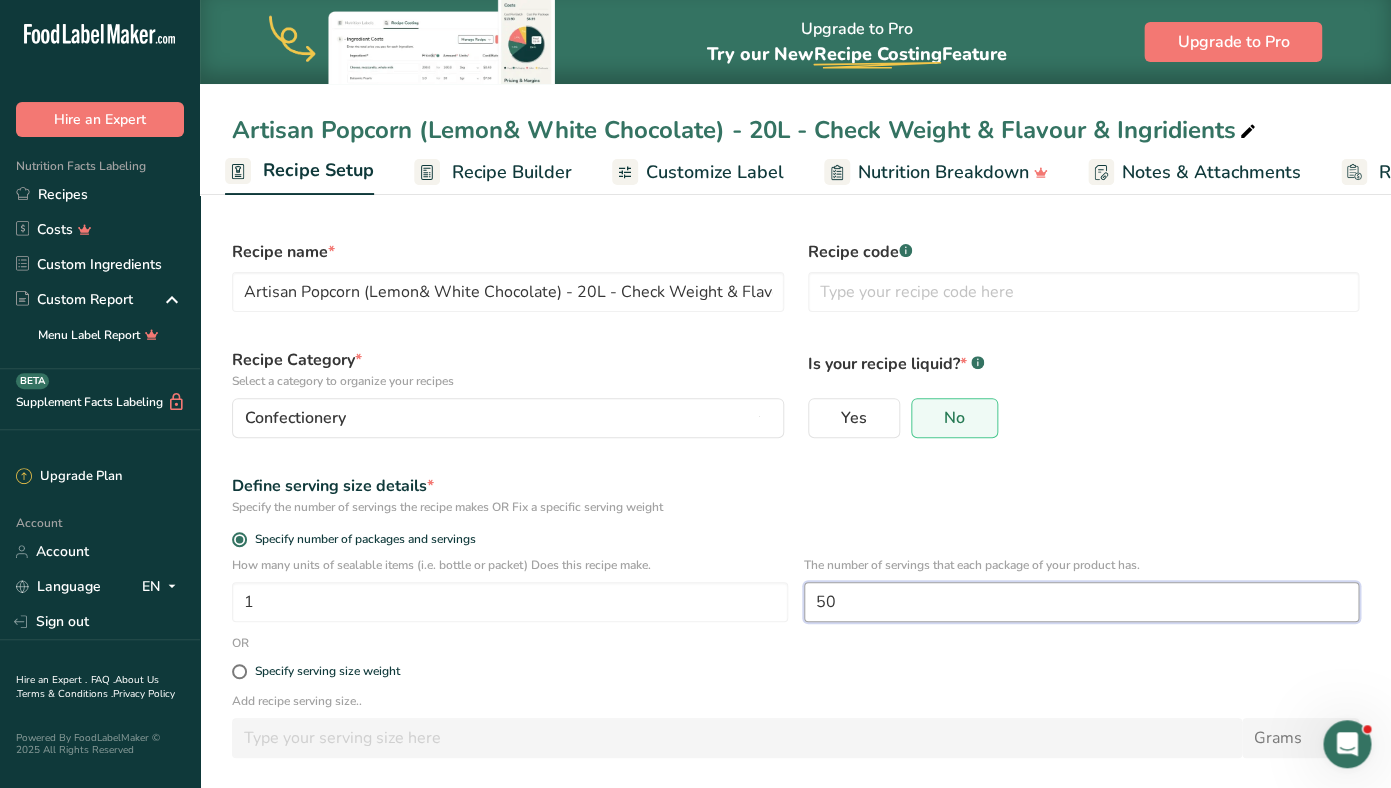 click on "50" at bounding box center [1082, 602] 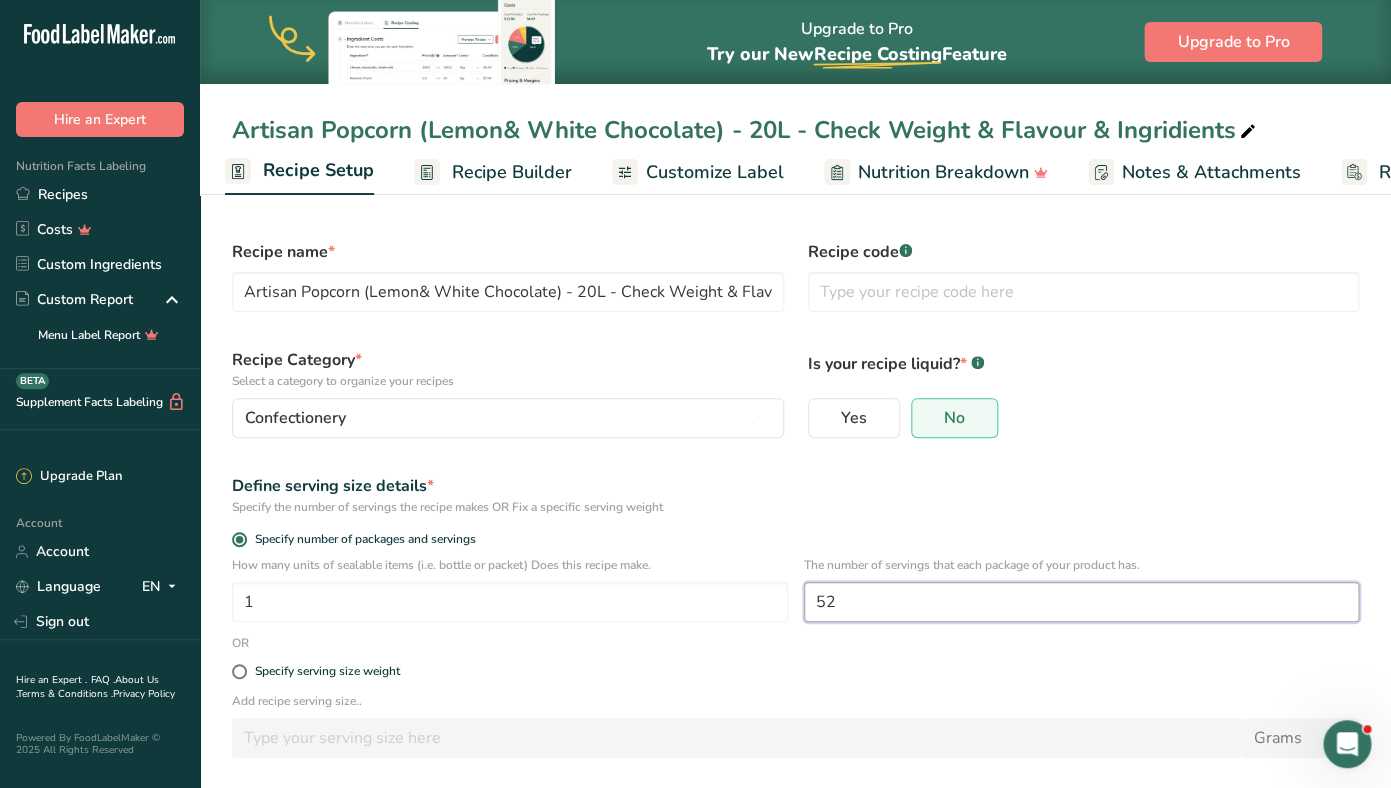 type on "52" 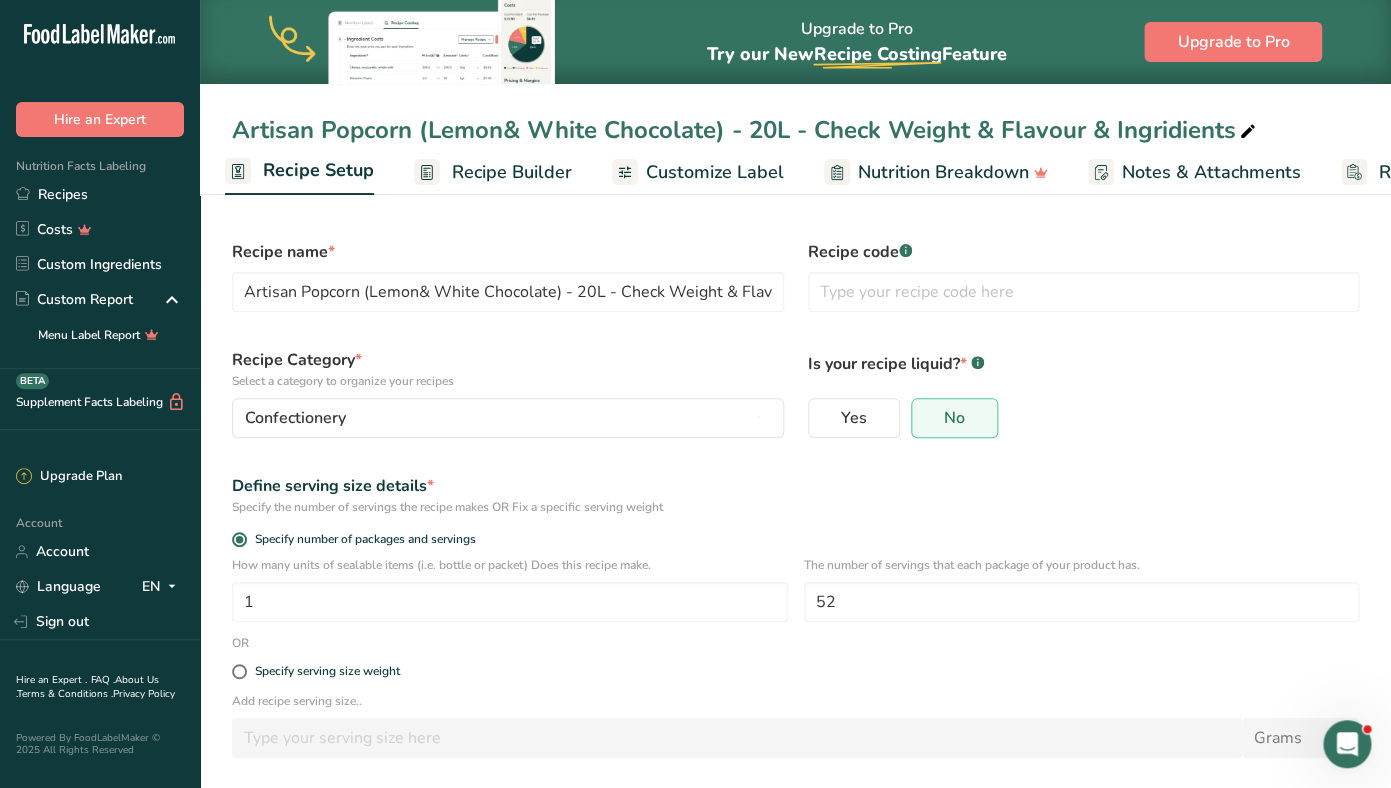 click on "Recipe Builder" at bounding box center [512, 172] 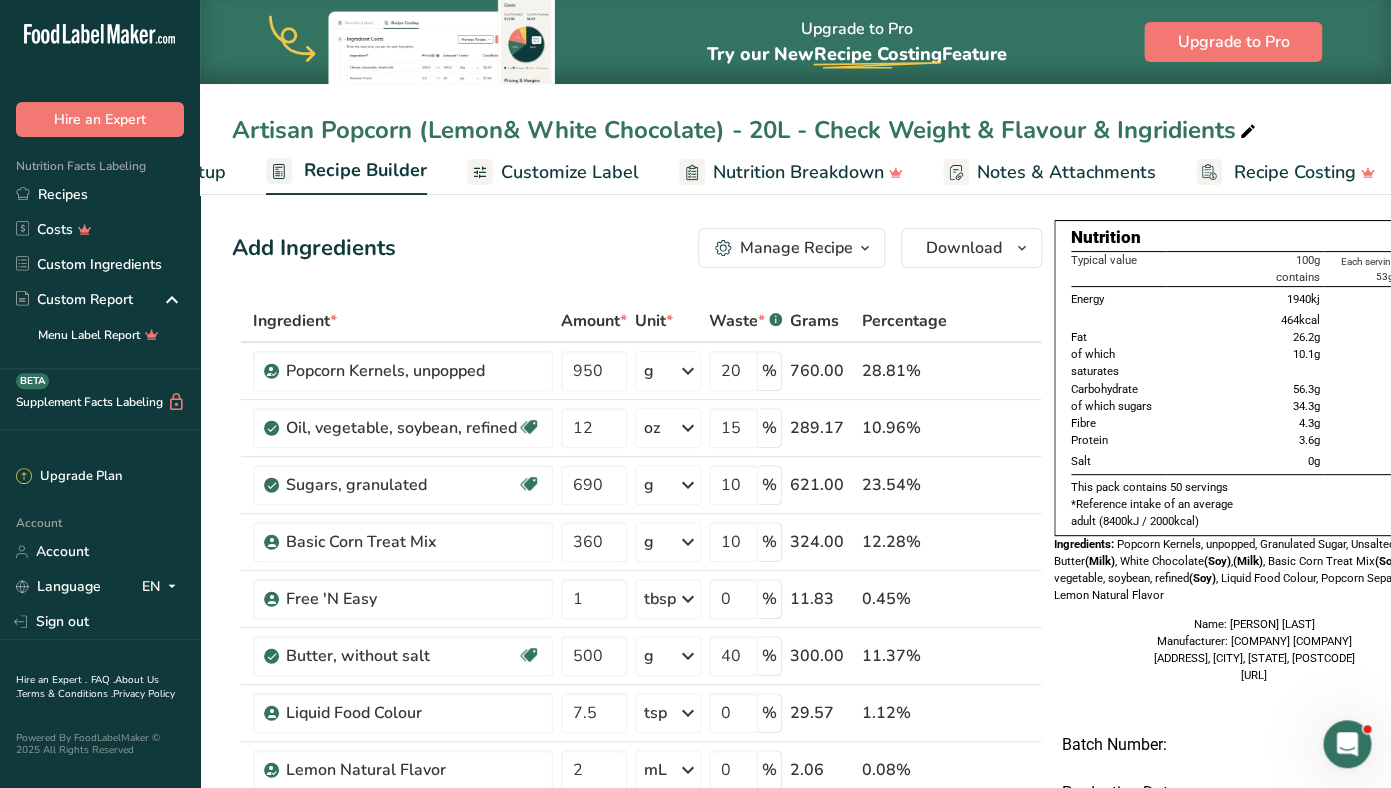 scroll, scrollTop: 0, scrollLeft: 168, axis: horizontal 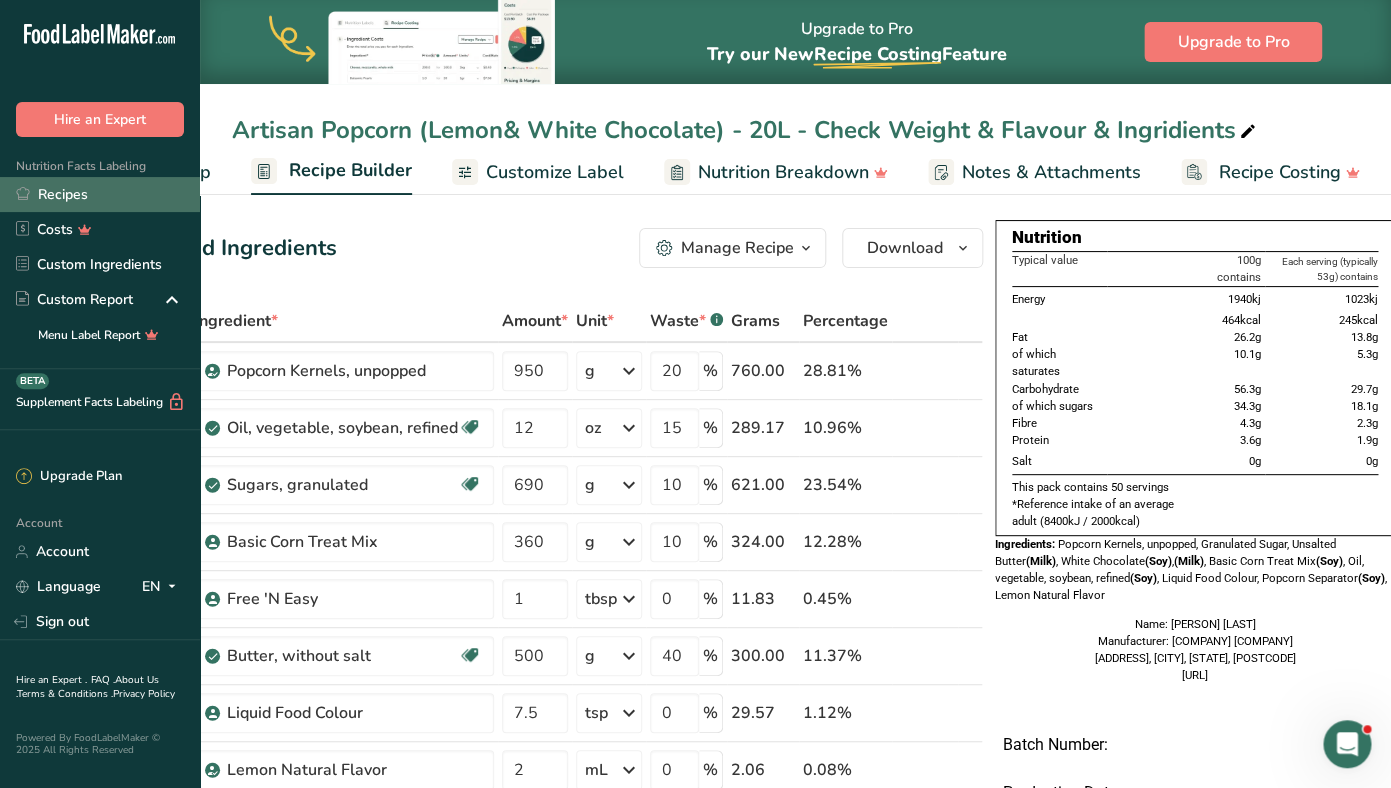 click on "Recipes" at bounding box center (100, 194) 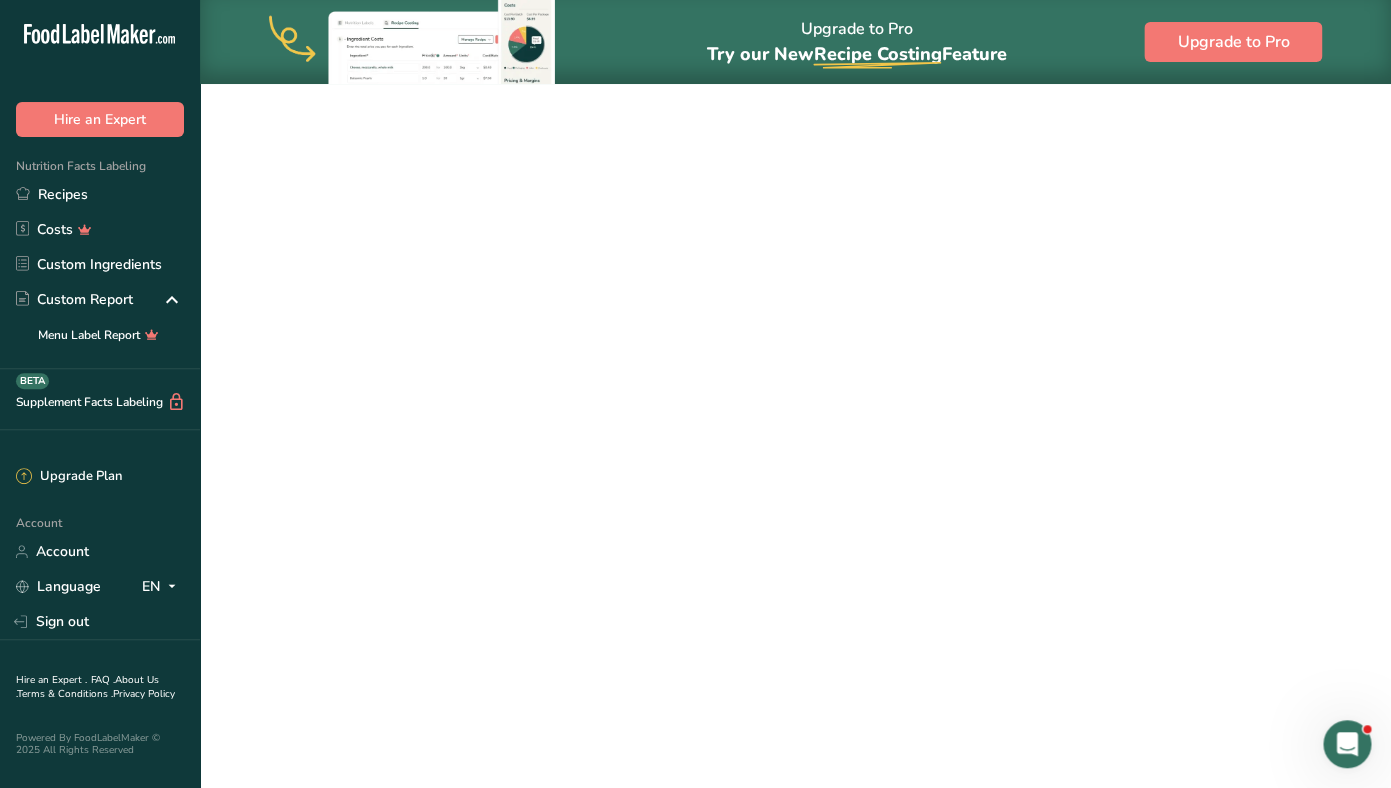 scroll, scrollTop: 0, scrollLeft: 0, axis: both 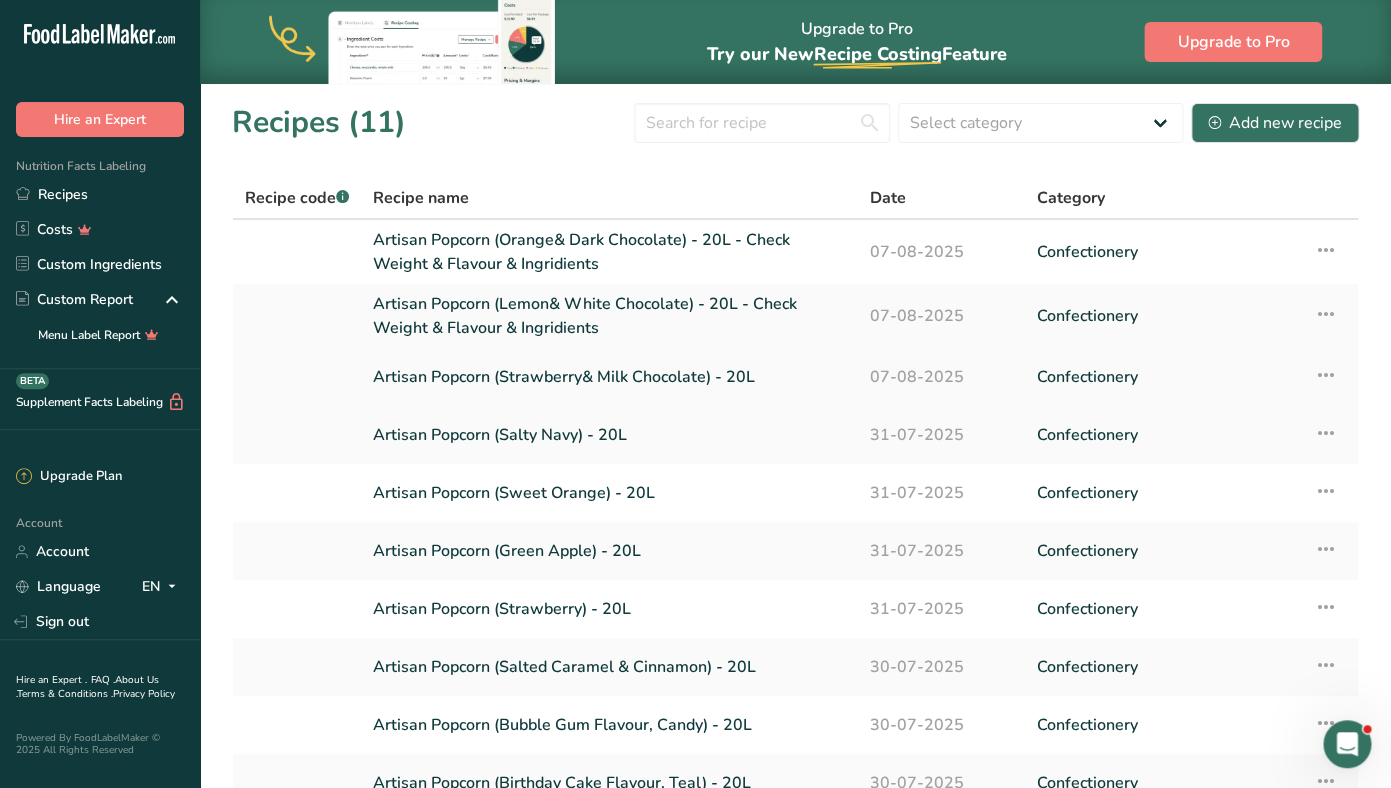 click on "Artisan Popcorn (Strawberry& Milk Chocolate) - 20L" at bounding box center [609, 377] 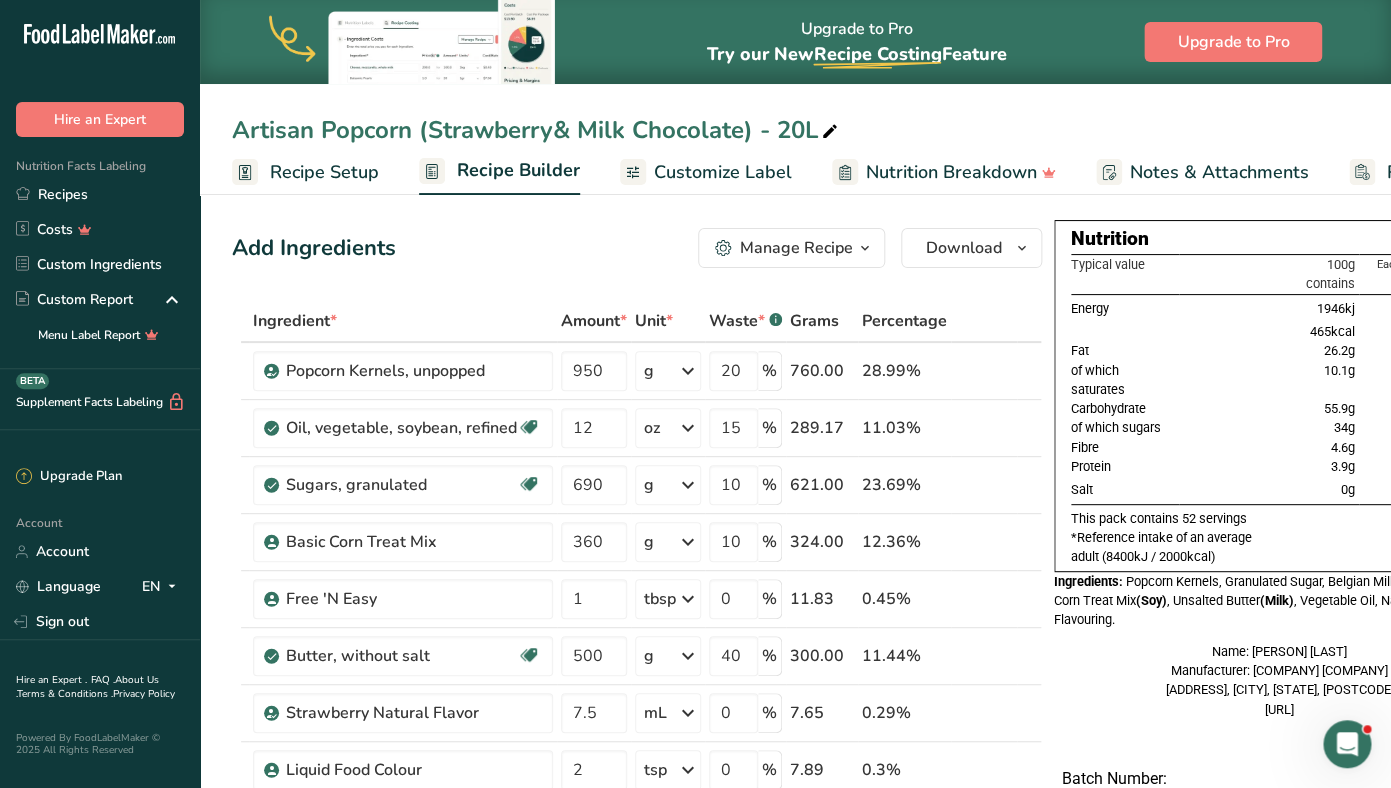 scroll, scrollTop: 0, scrollLeft: 110, axis: horizontal 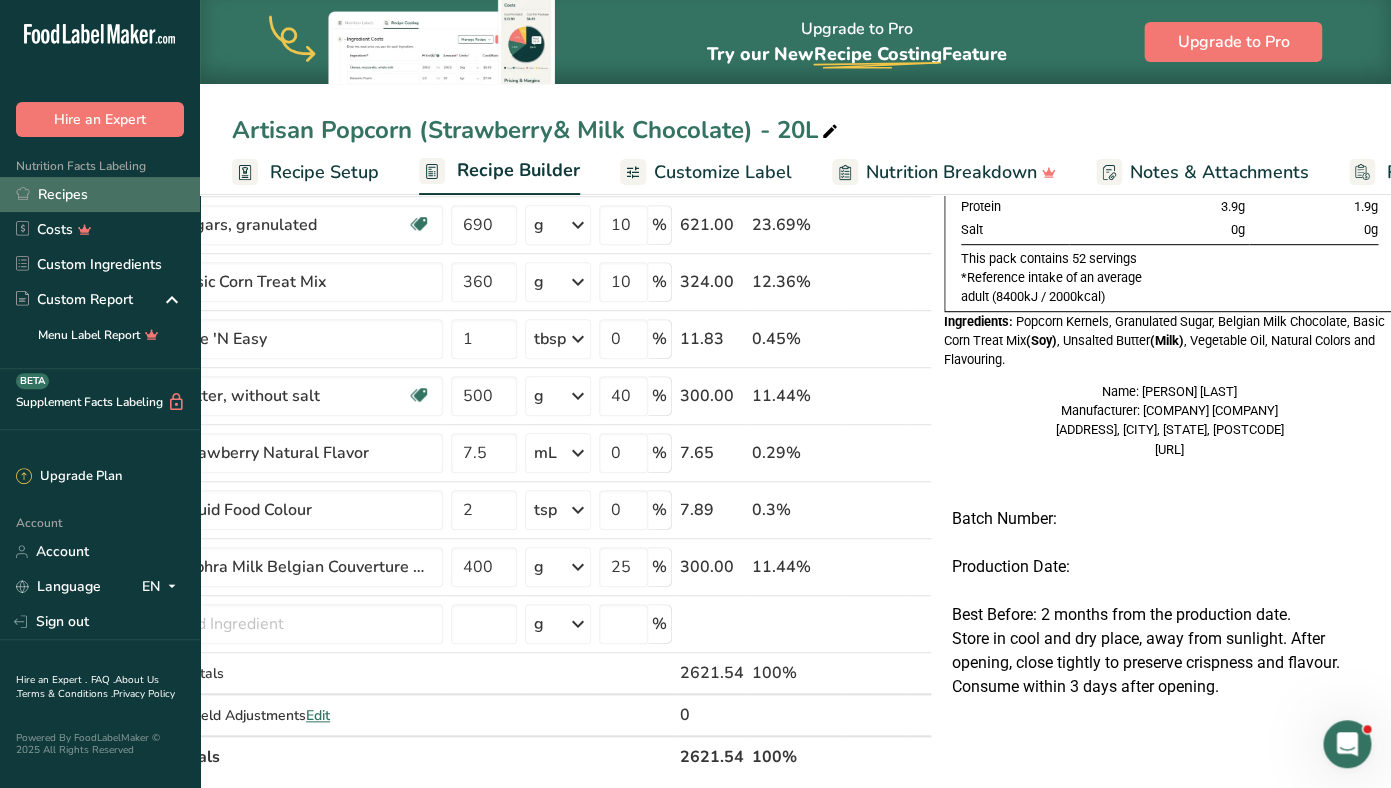 click on "Recipes" at bounding box center (100, 194) 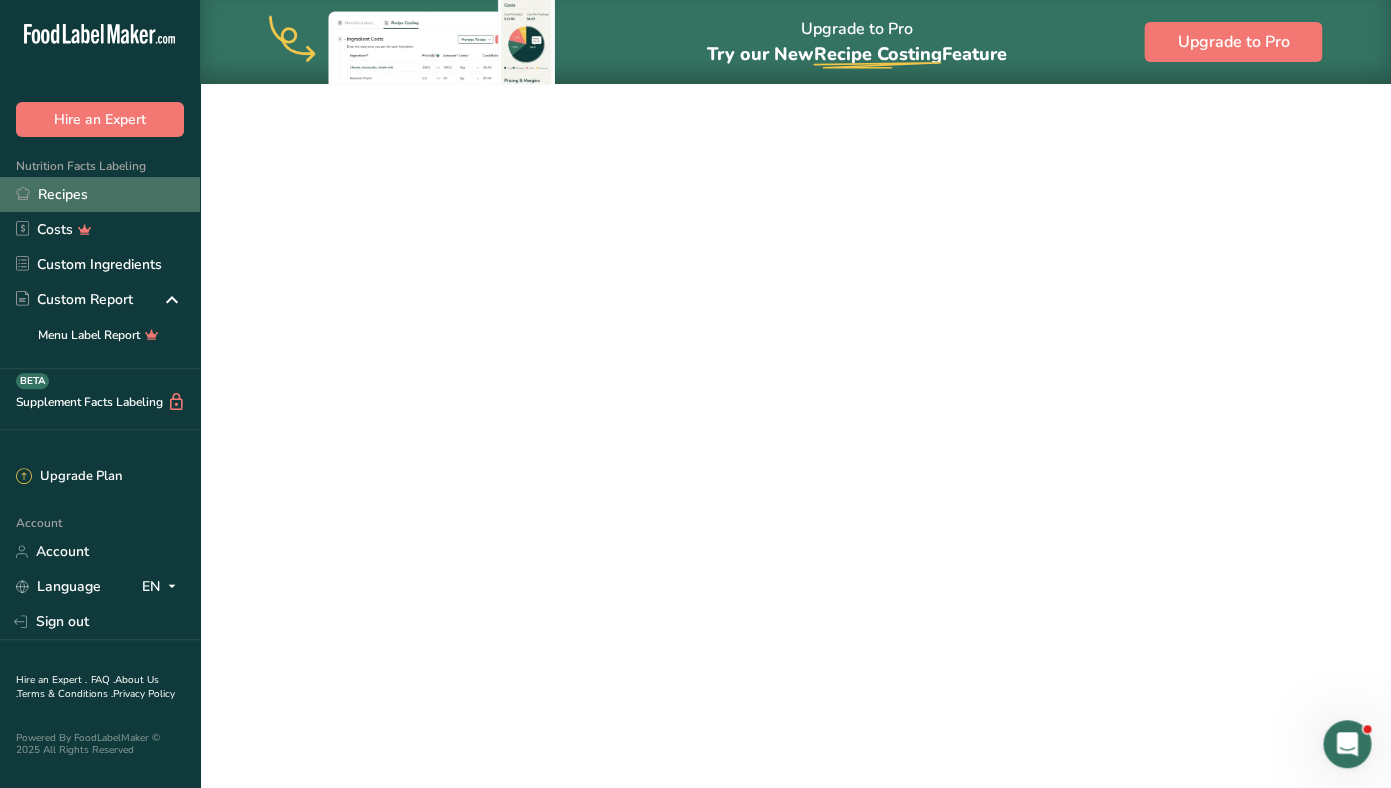 click on "Recipes" at bounding box center [100, 194] 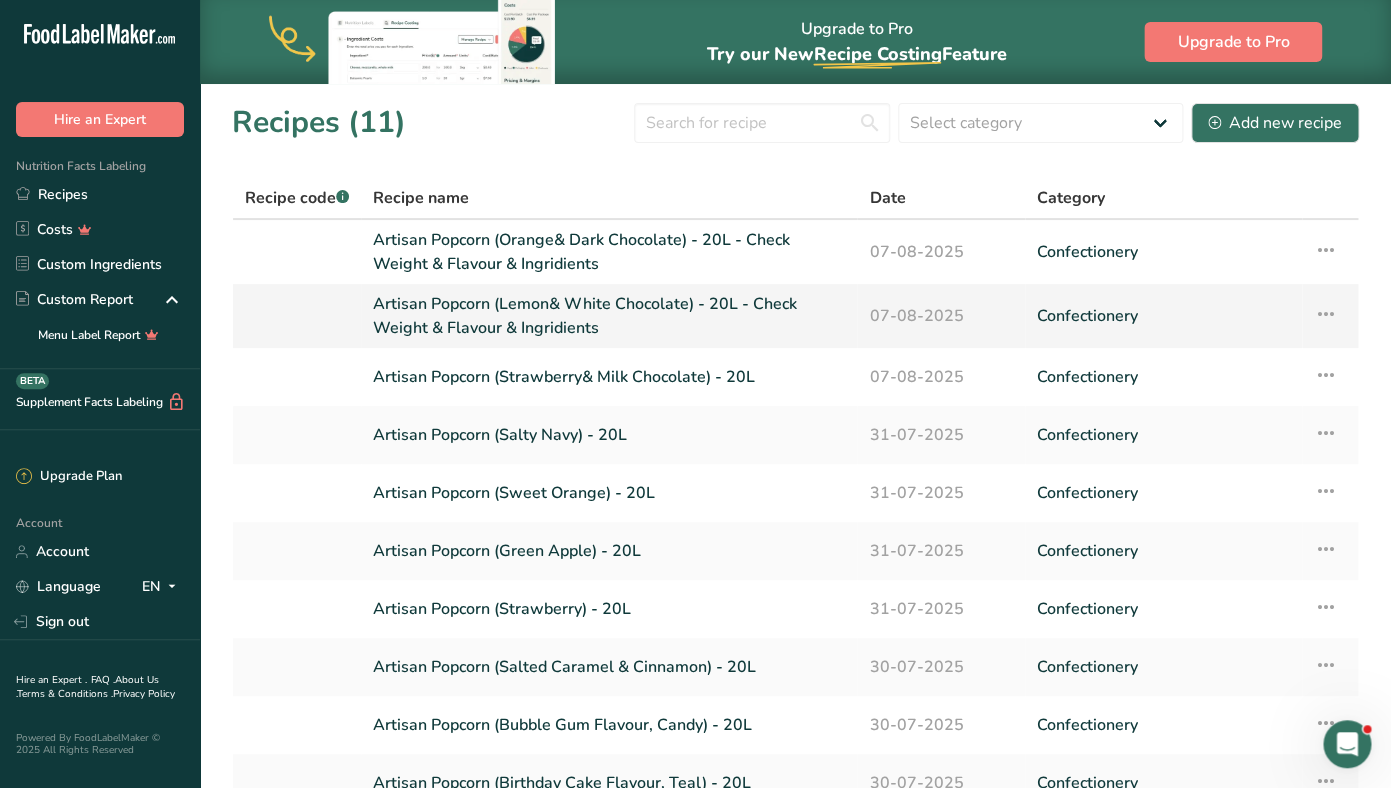 click on "Artisan Popcorn (Lemon& White Chocolate) - 20L - Check Weight & Flavour & Ingridients" at bounding box center [609, 316] 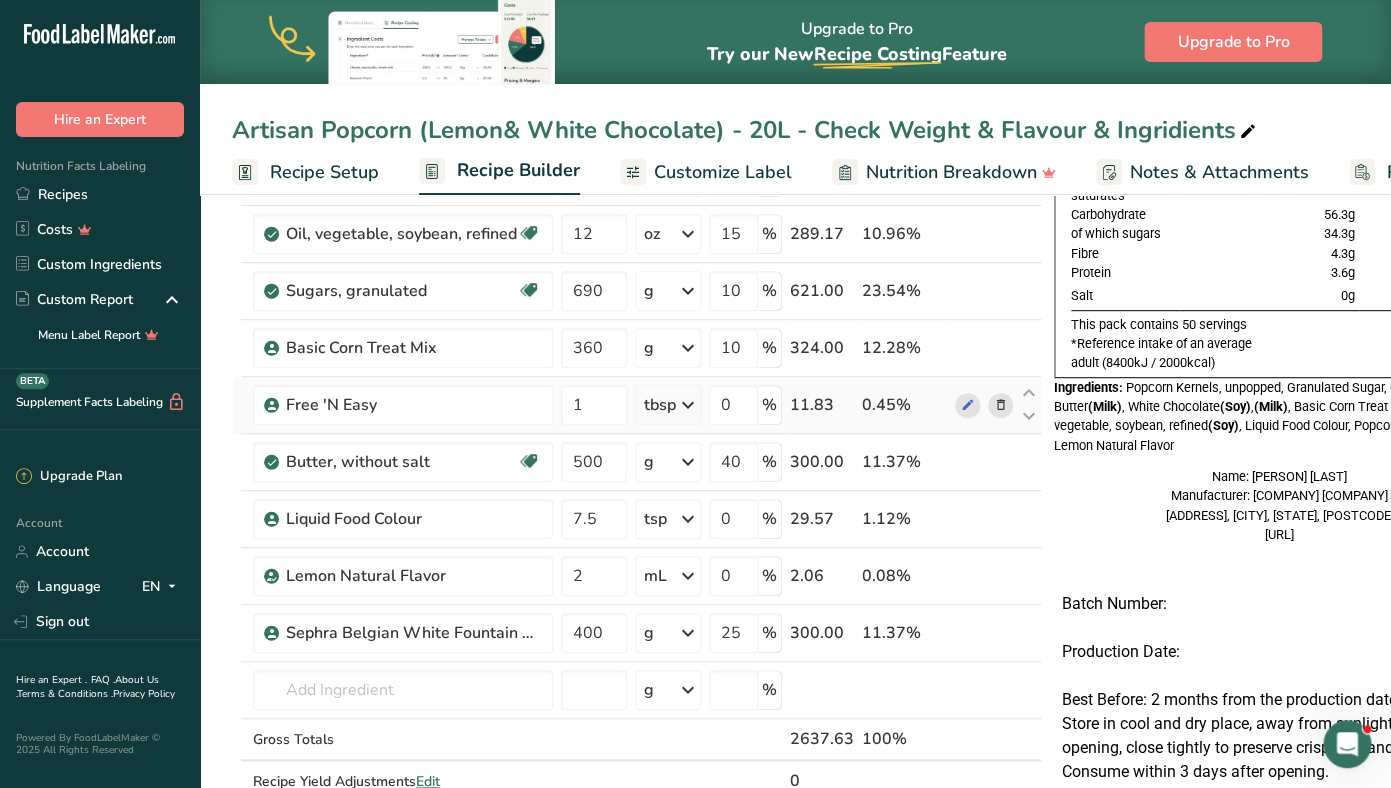 scroll, scrollTop: 196, scrollLeft: 0, axis: vertical 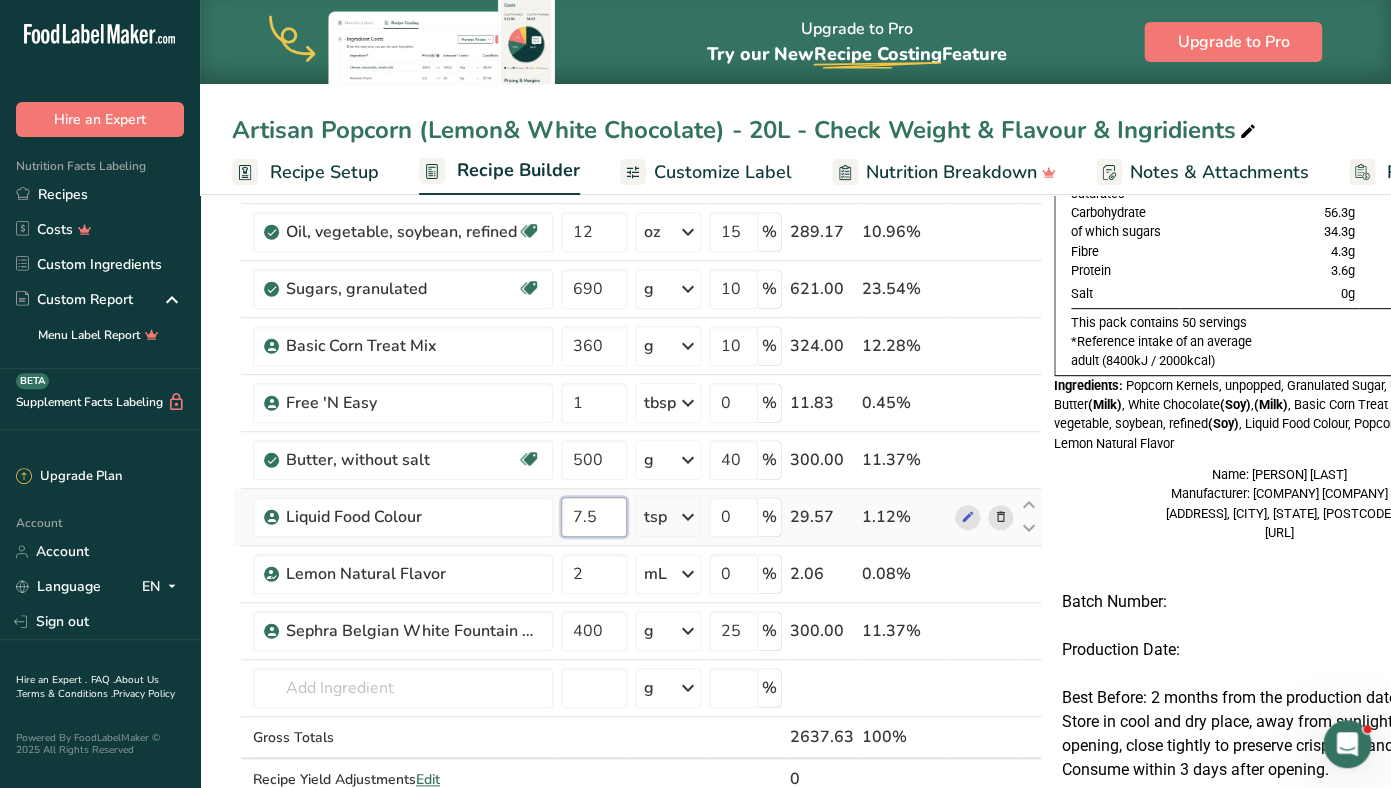 click on "7.5" at bounding box center (594, 517) 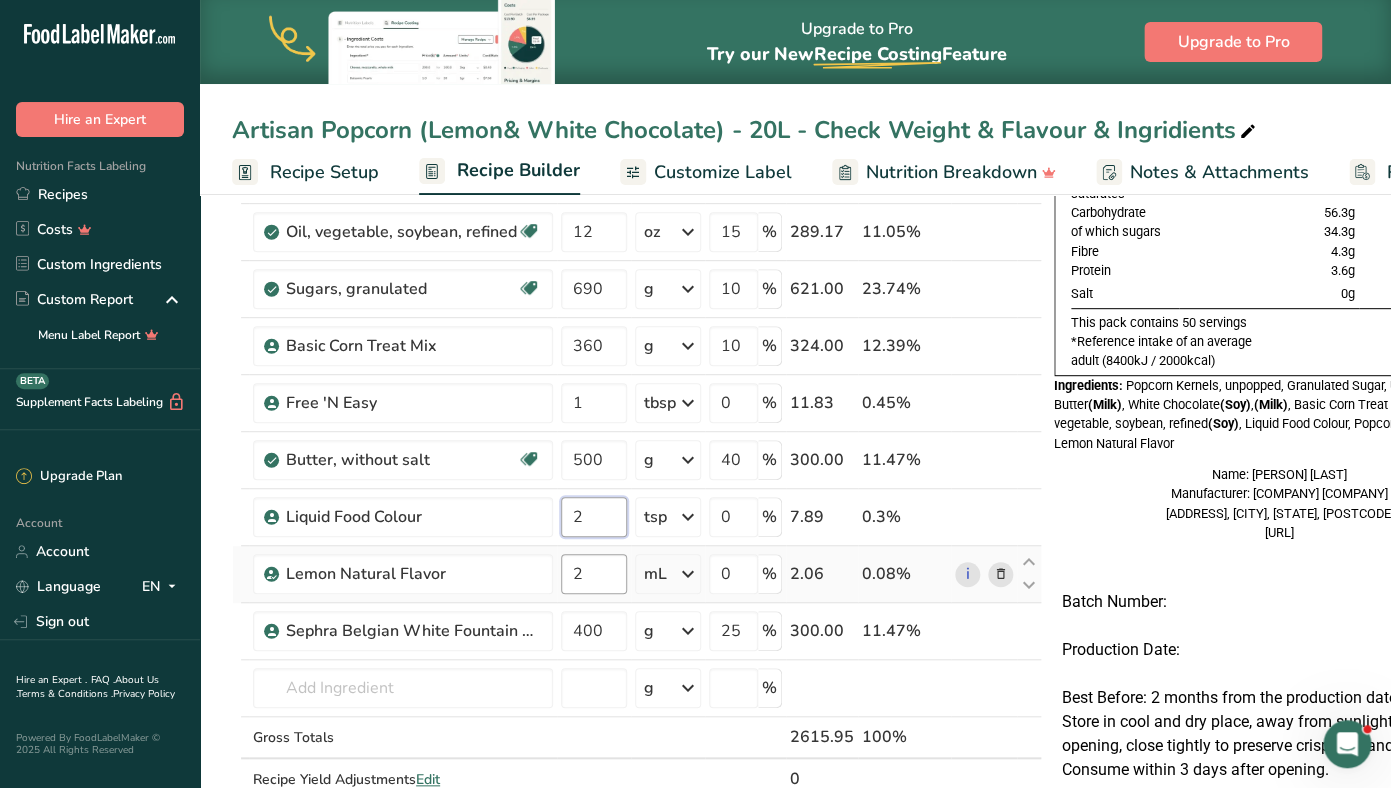 type on "2" 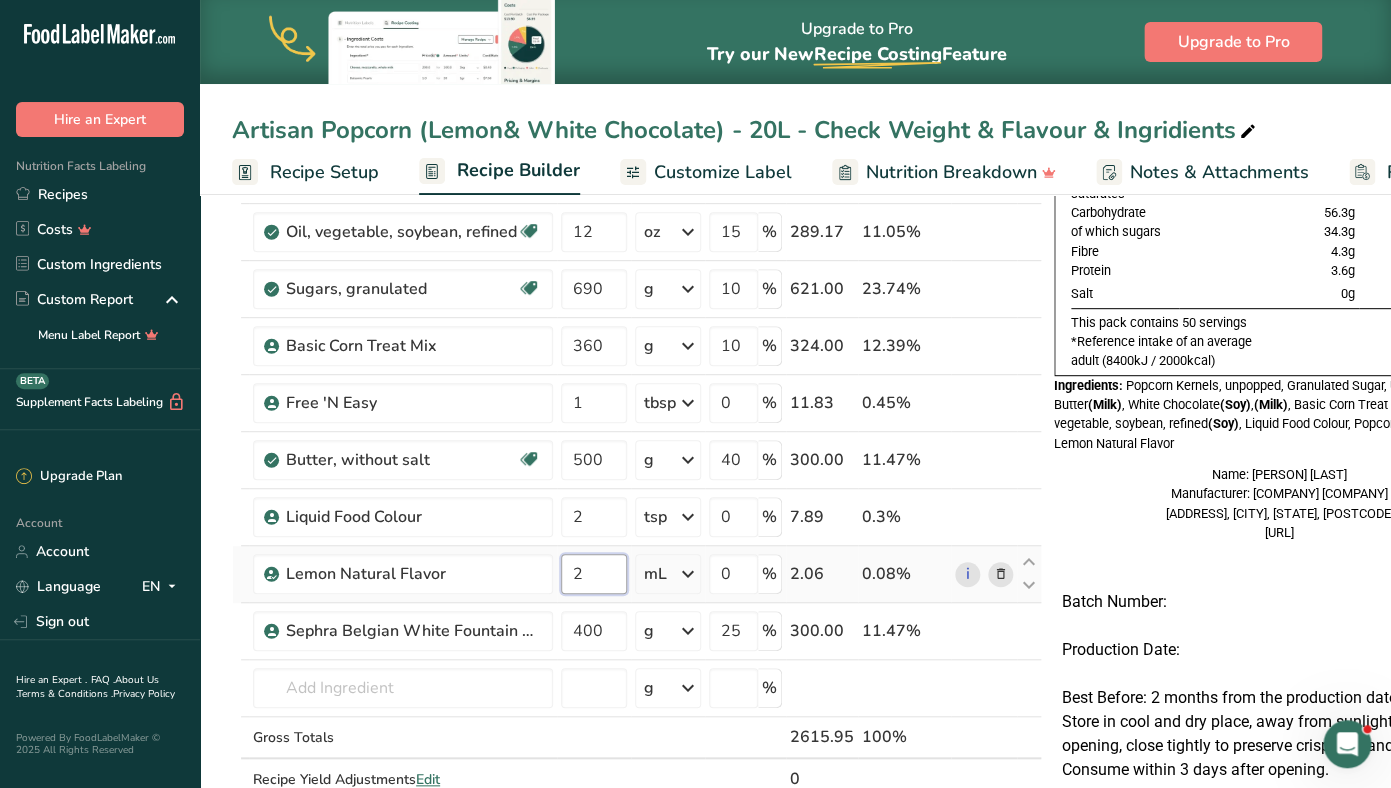 click on "2" at bounding box center [594, 574] 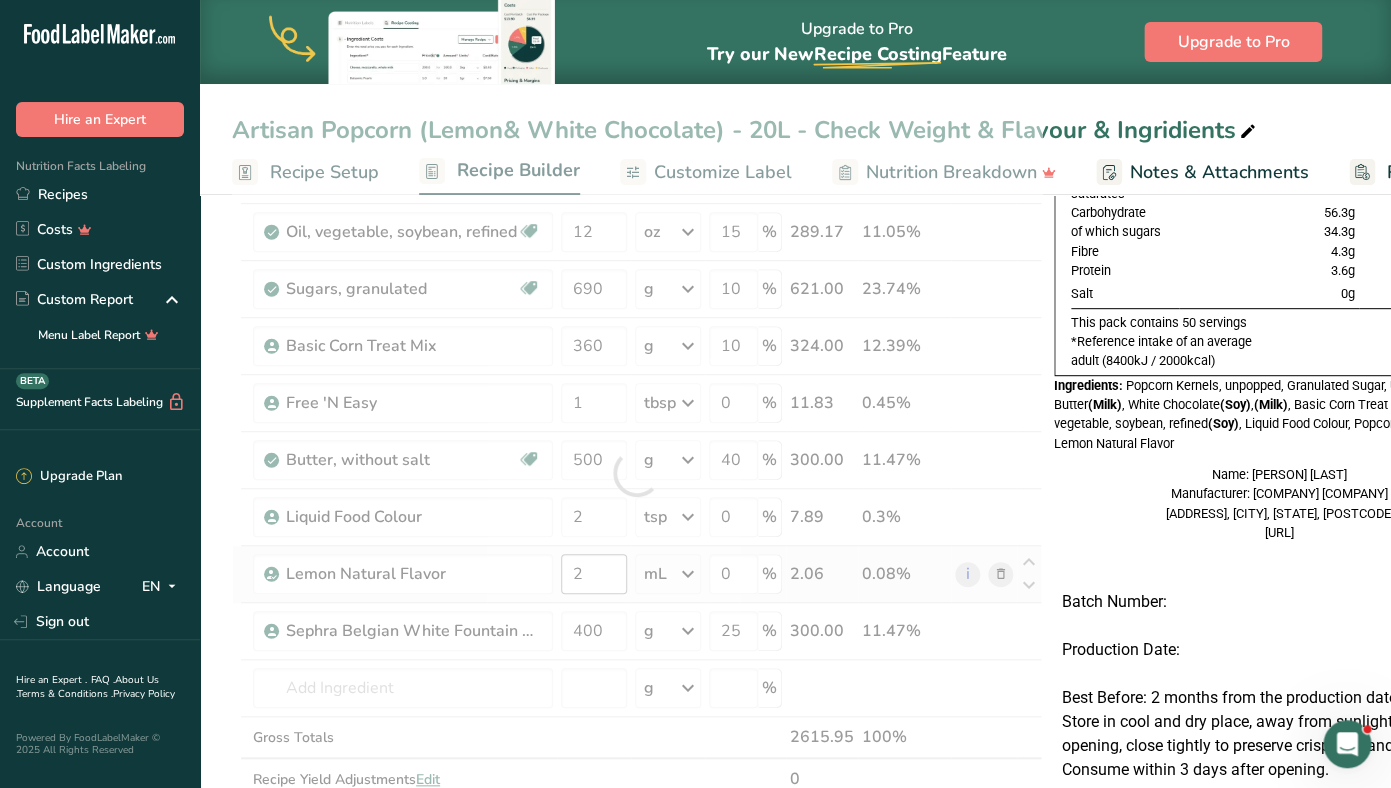 click at bounding box center [637, 473] 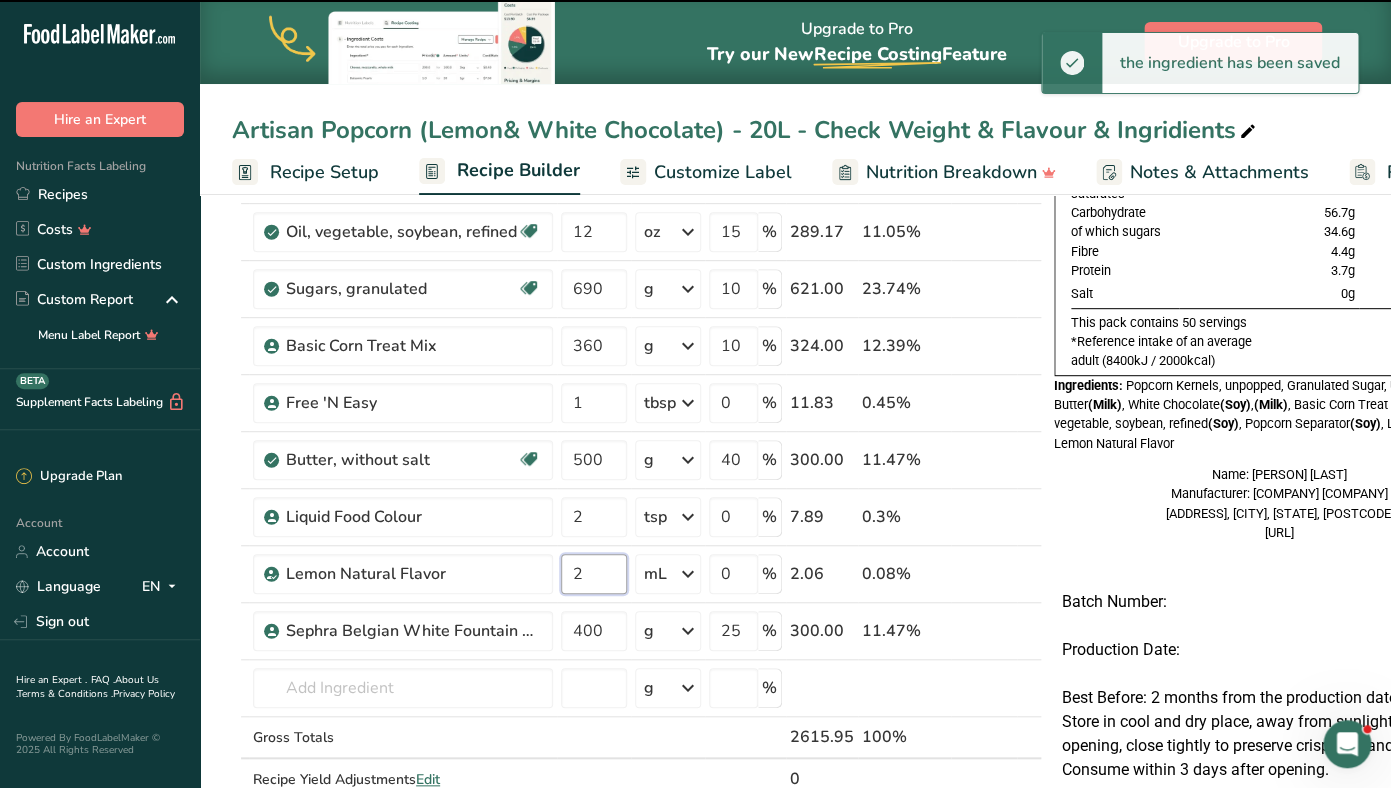 click on "2" at bounding box center (594, 574) 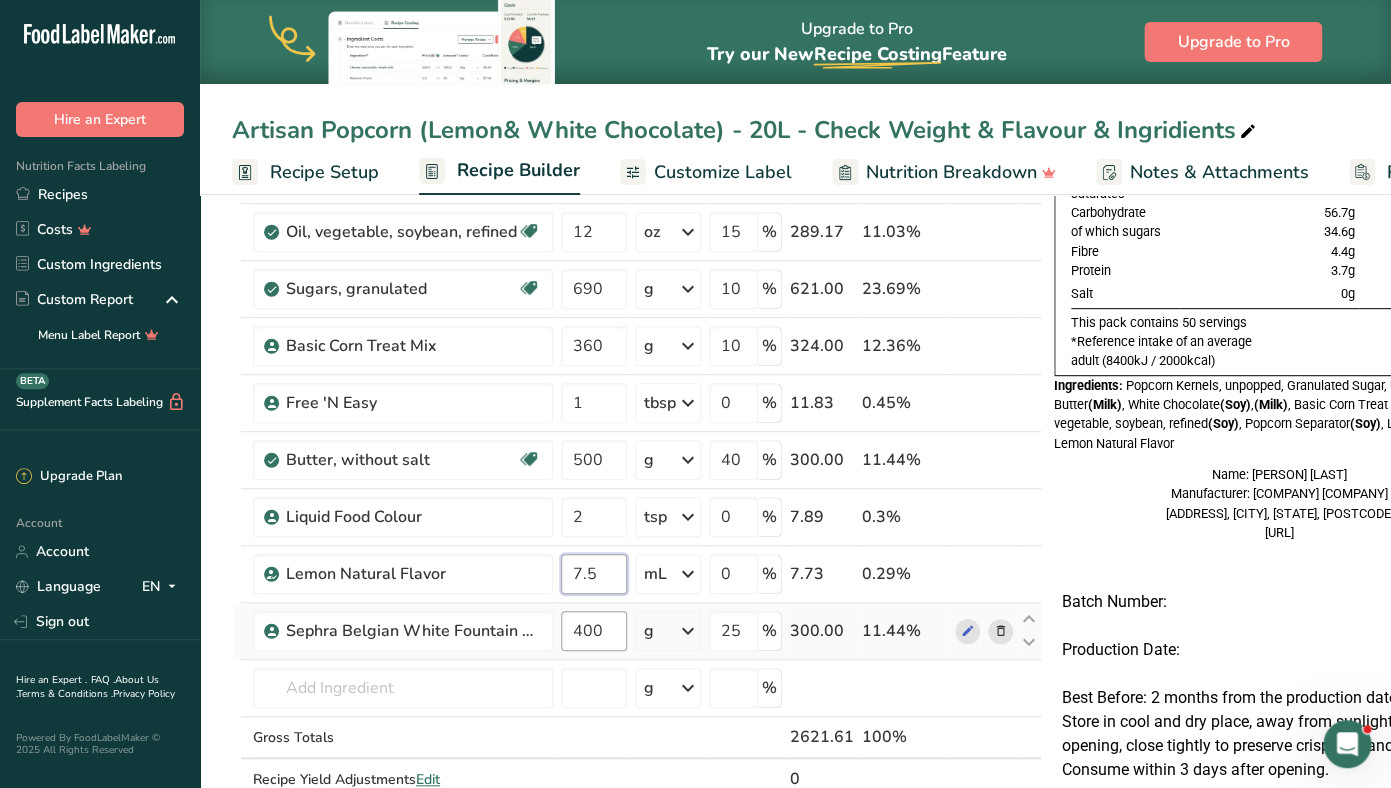 type on "7.5" 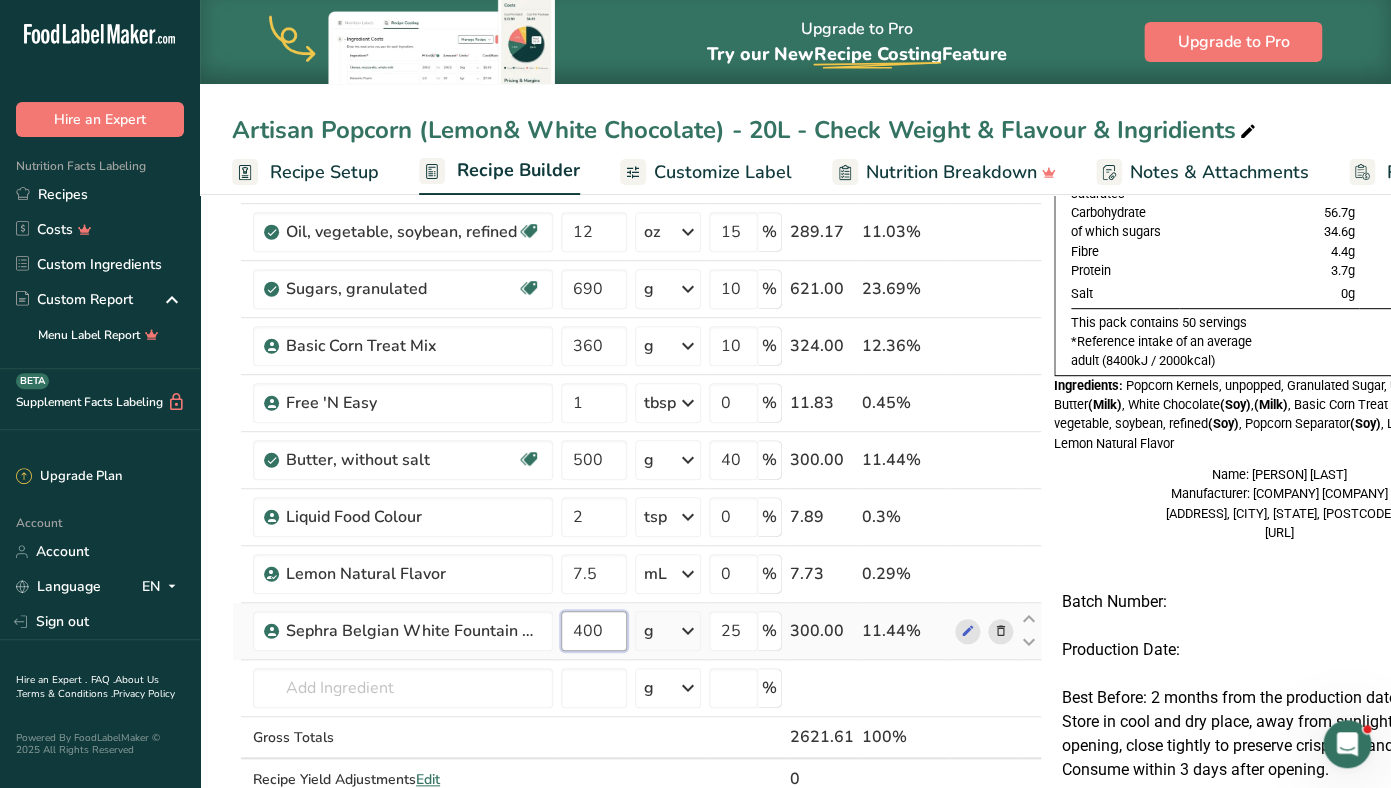 click on "400" at bounding box center (594, 631) 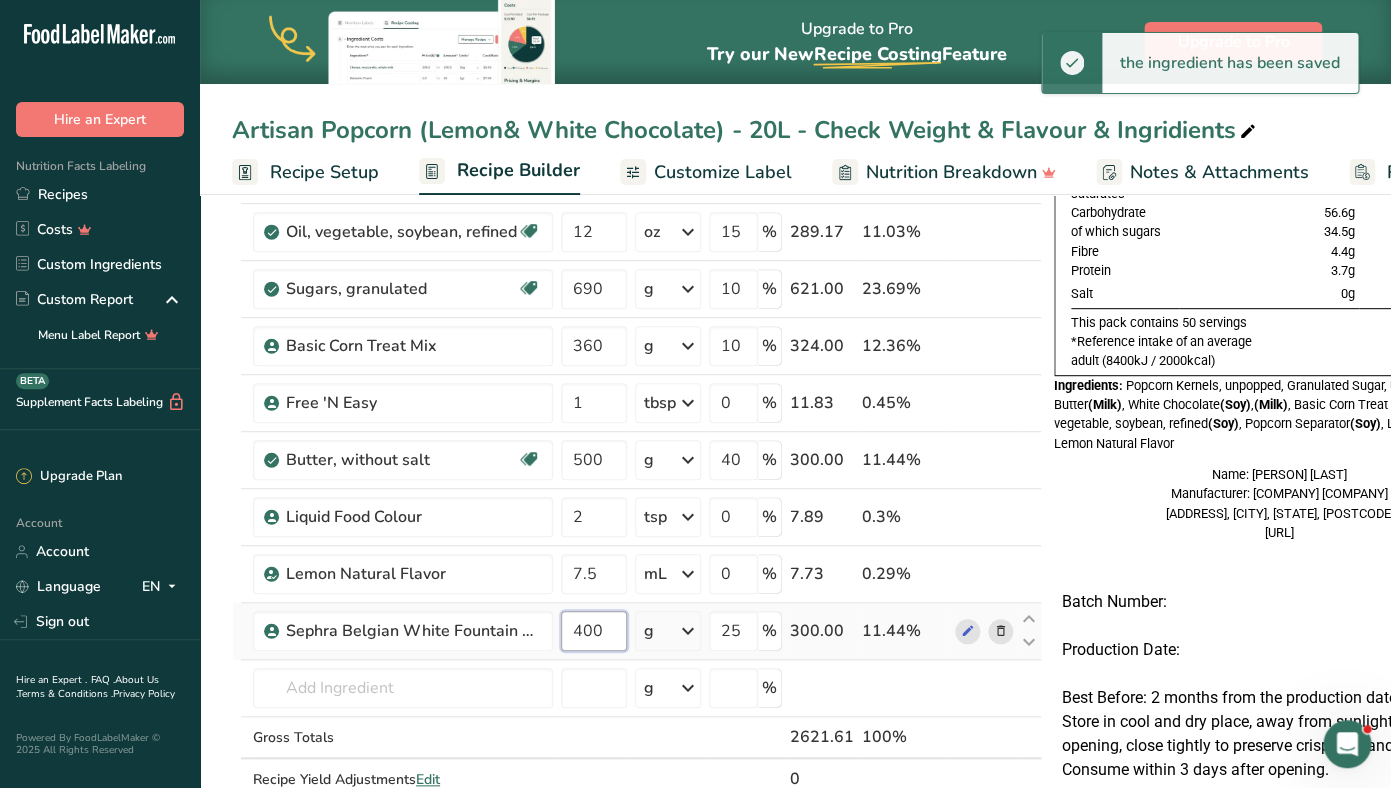 scroll, scrollTop: 0, scrollLeft: 16, axis: horizontal 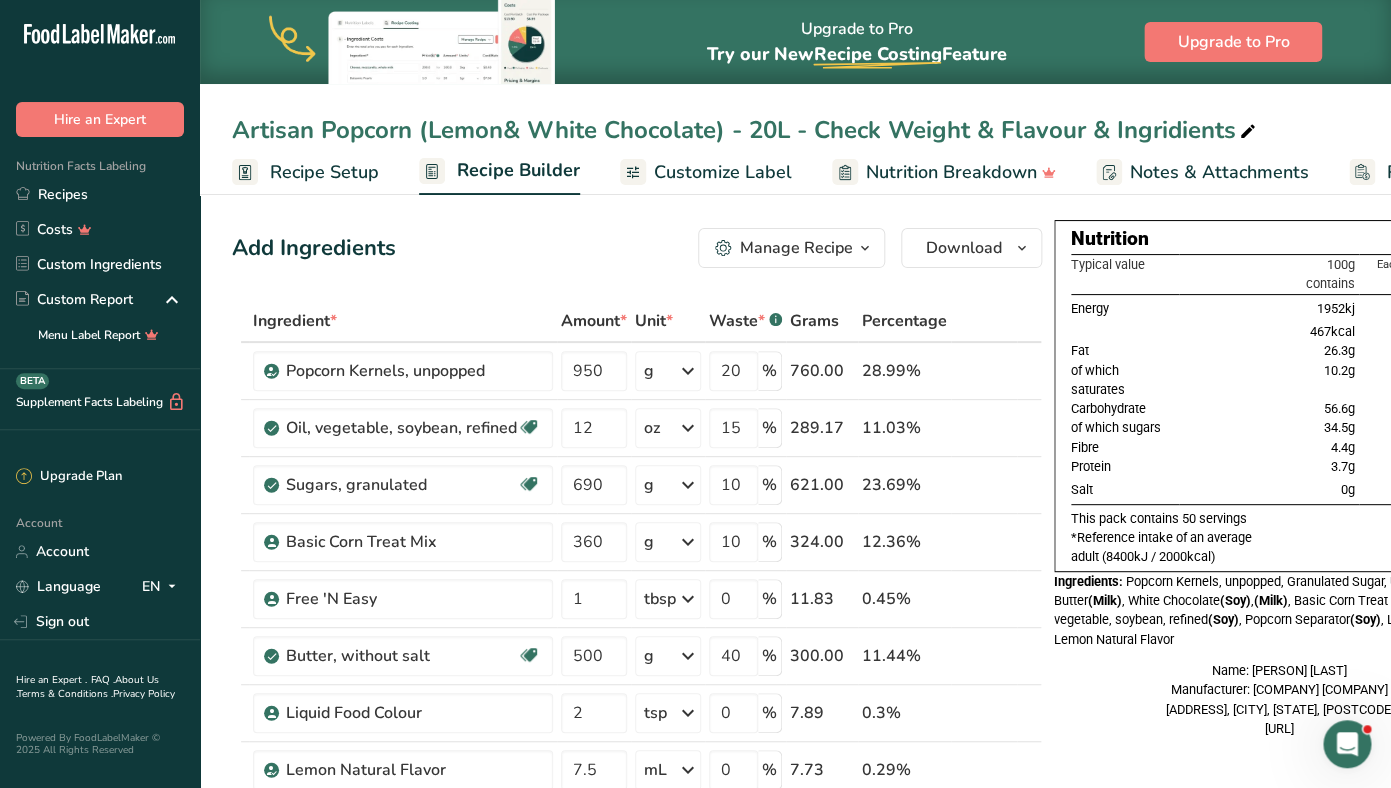 click on "Recipe Setup" at bounding box center [324, 172] 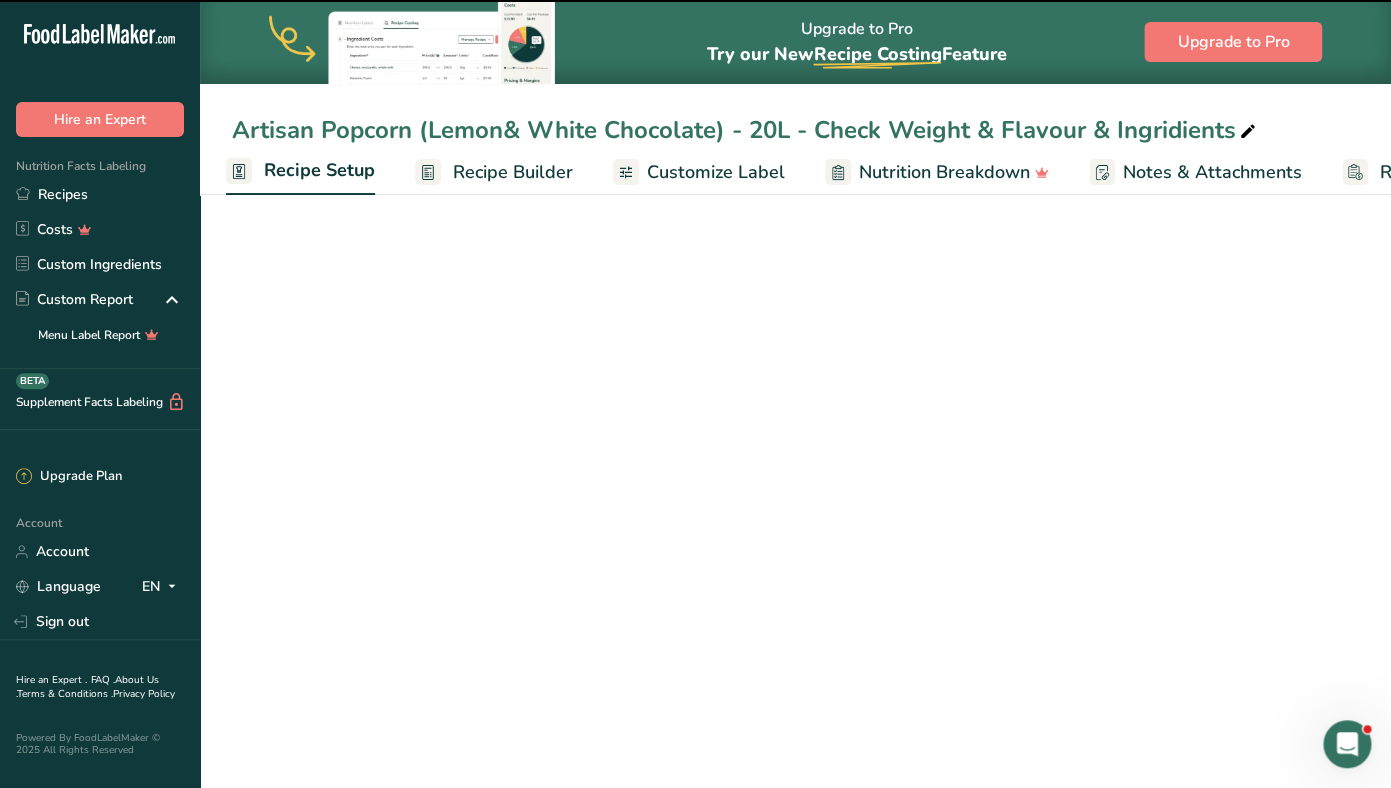 scroll, scrollTop: 0, scrollLeft: 7, axis: horizontal 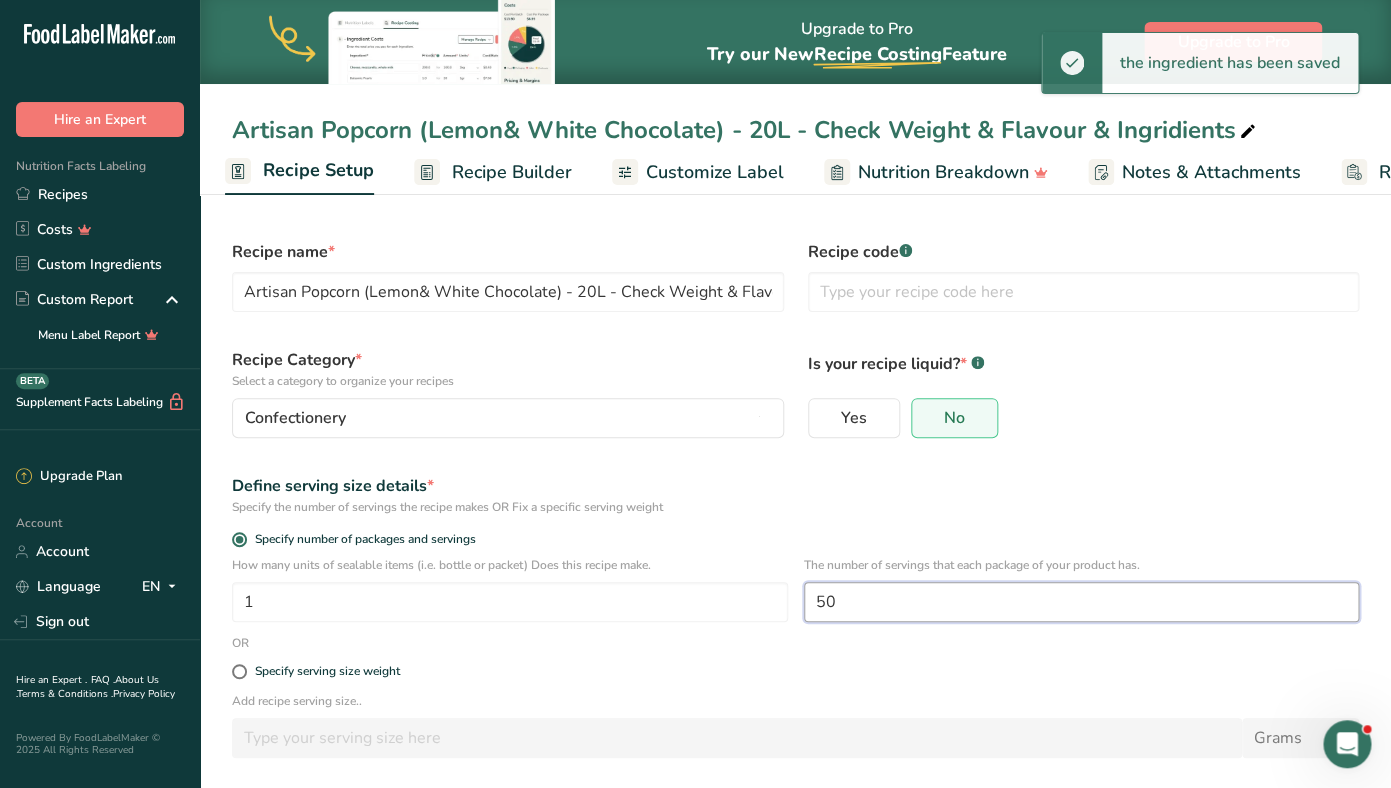 click on "50" at bounding box center (1082, 602) 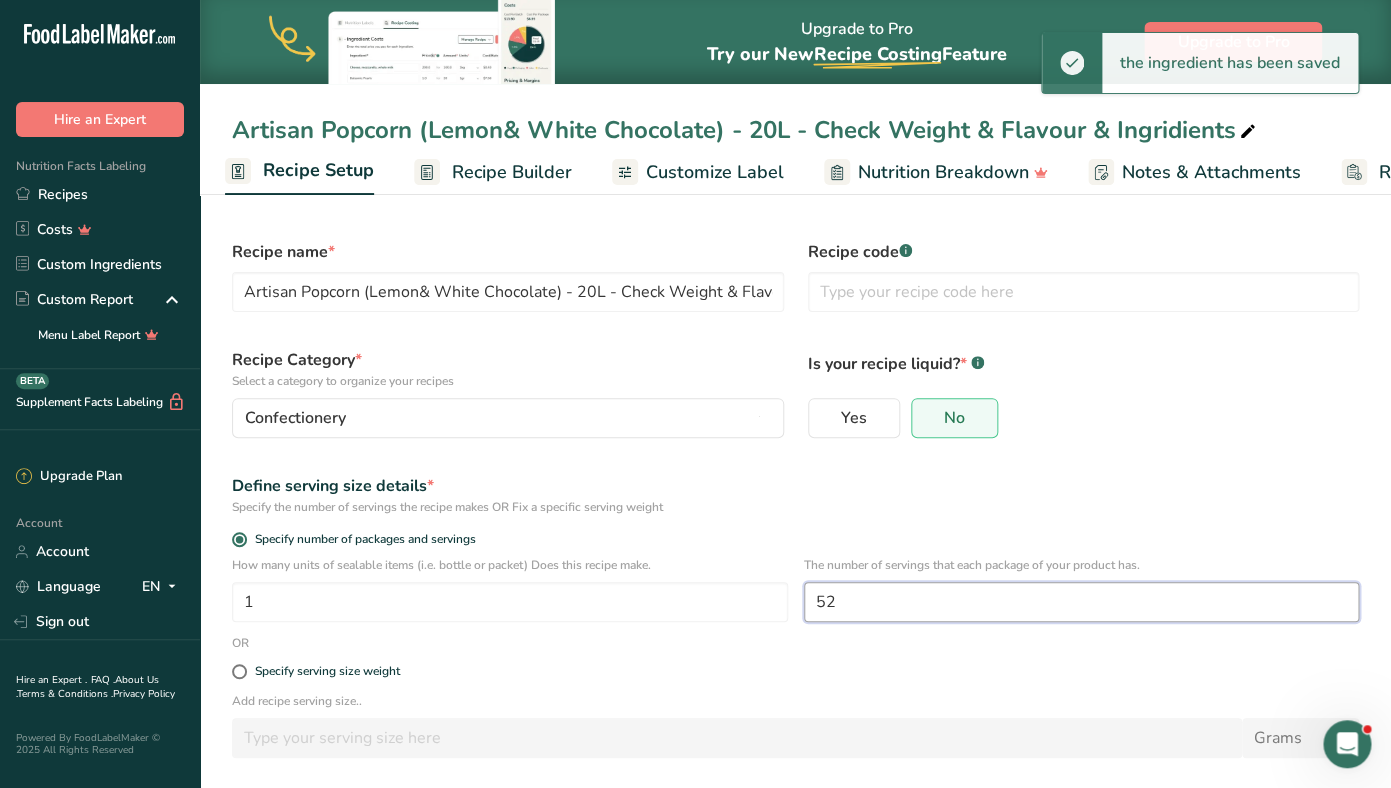 type on "52" 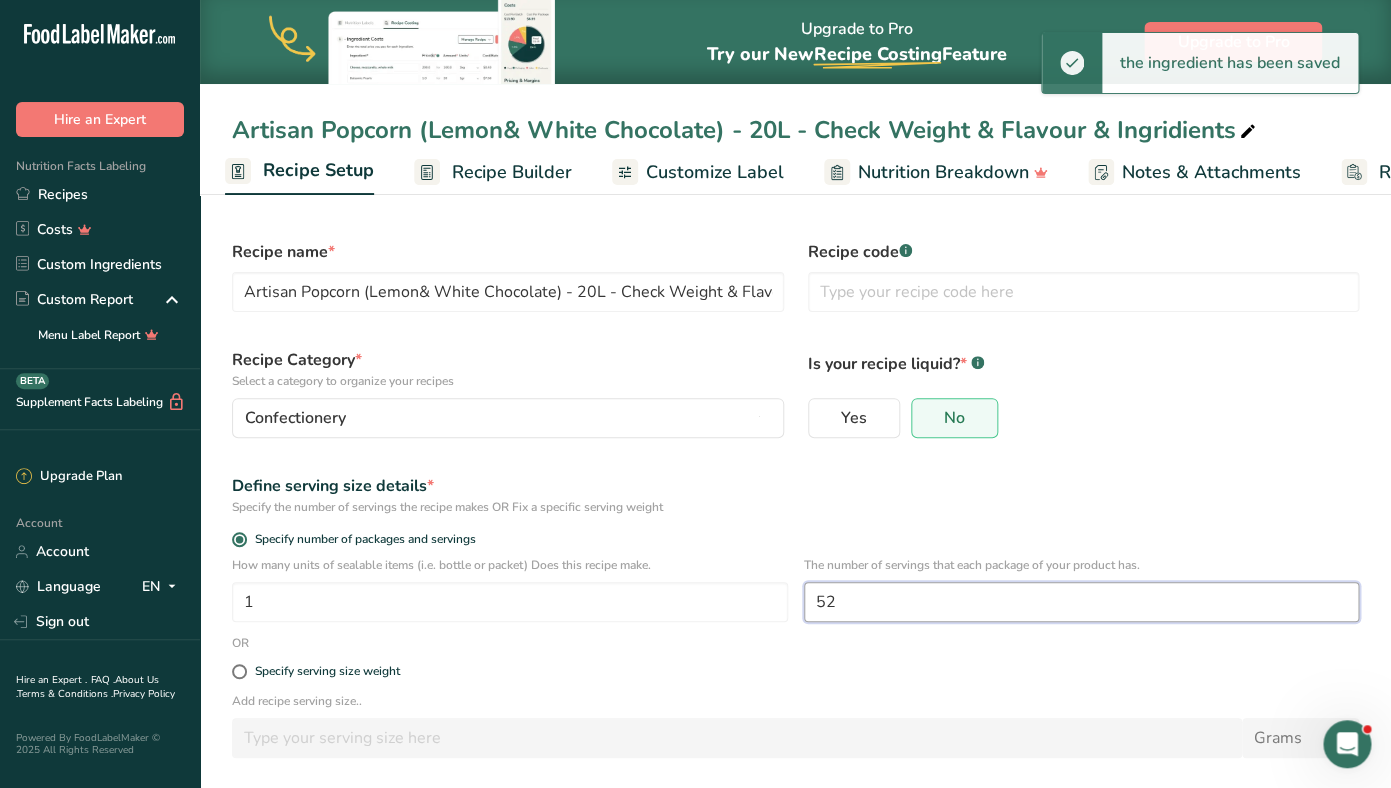 click on "Save" at bounding box center (796, 822) 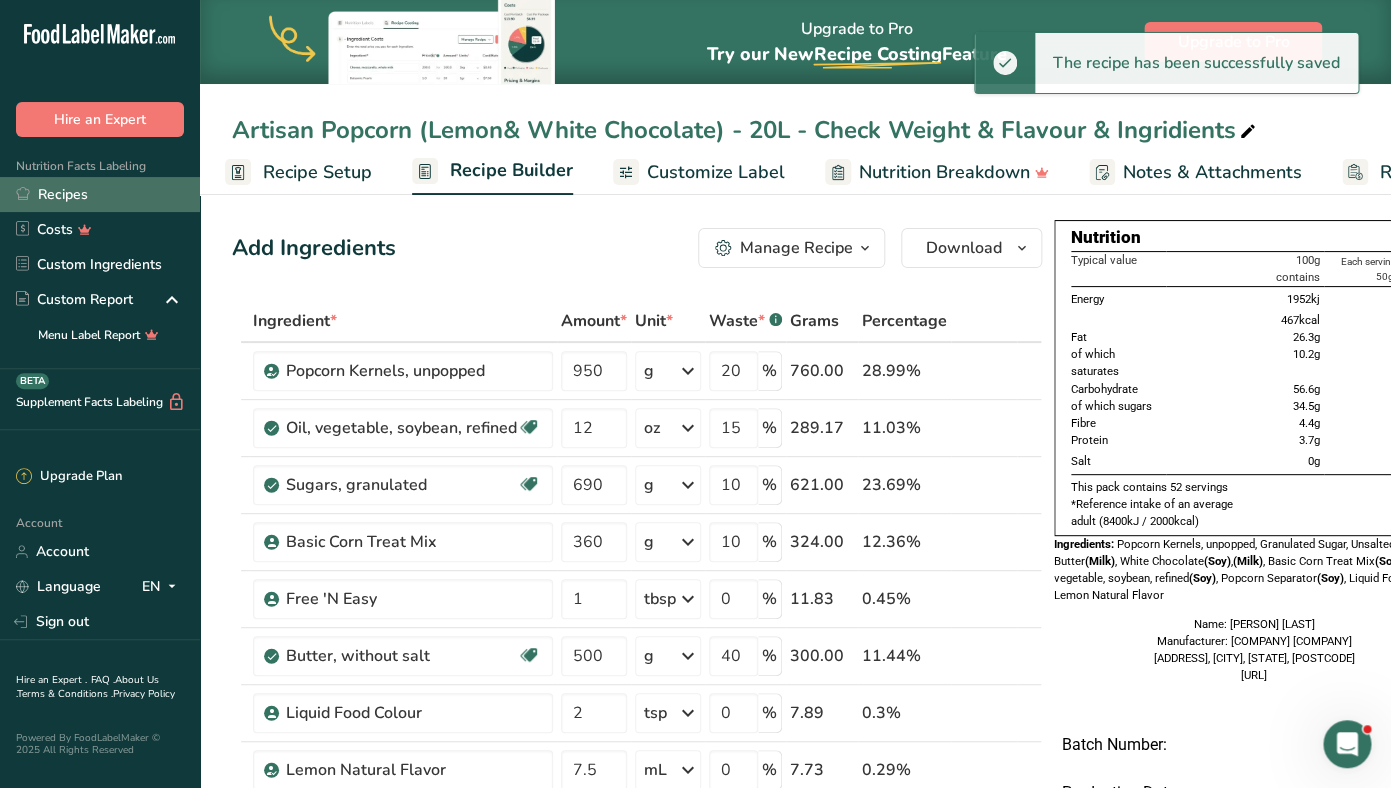 click on "Recipes" at bounding box center [100, 194] 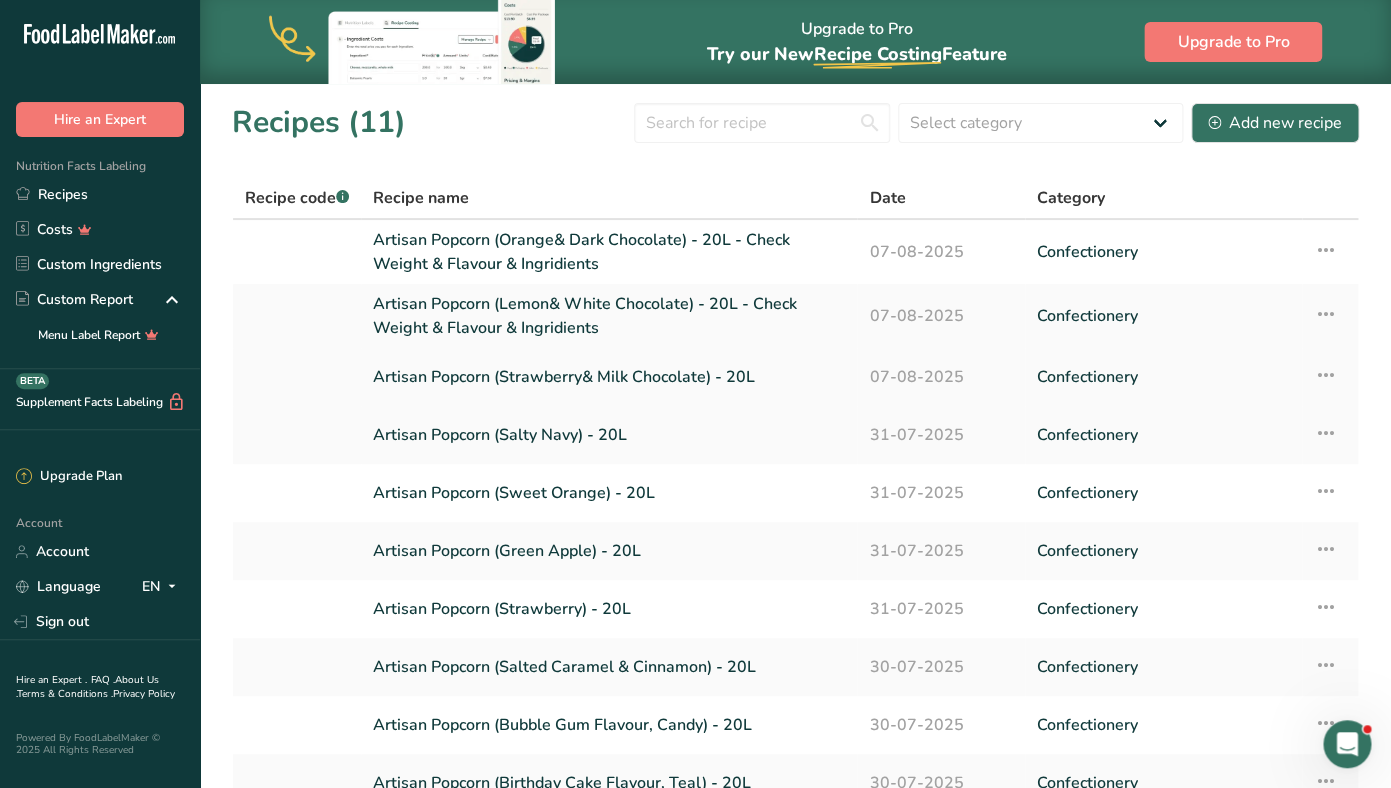 click on "Artisan Popcorn (Strawberry& Milk Chocolate) - 20L" at bounding box center [609, 377] 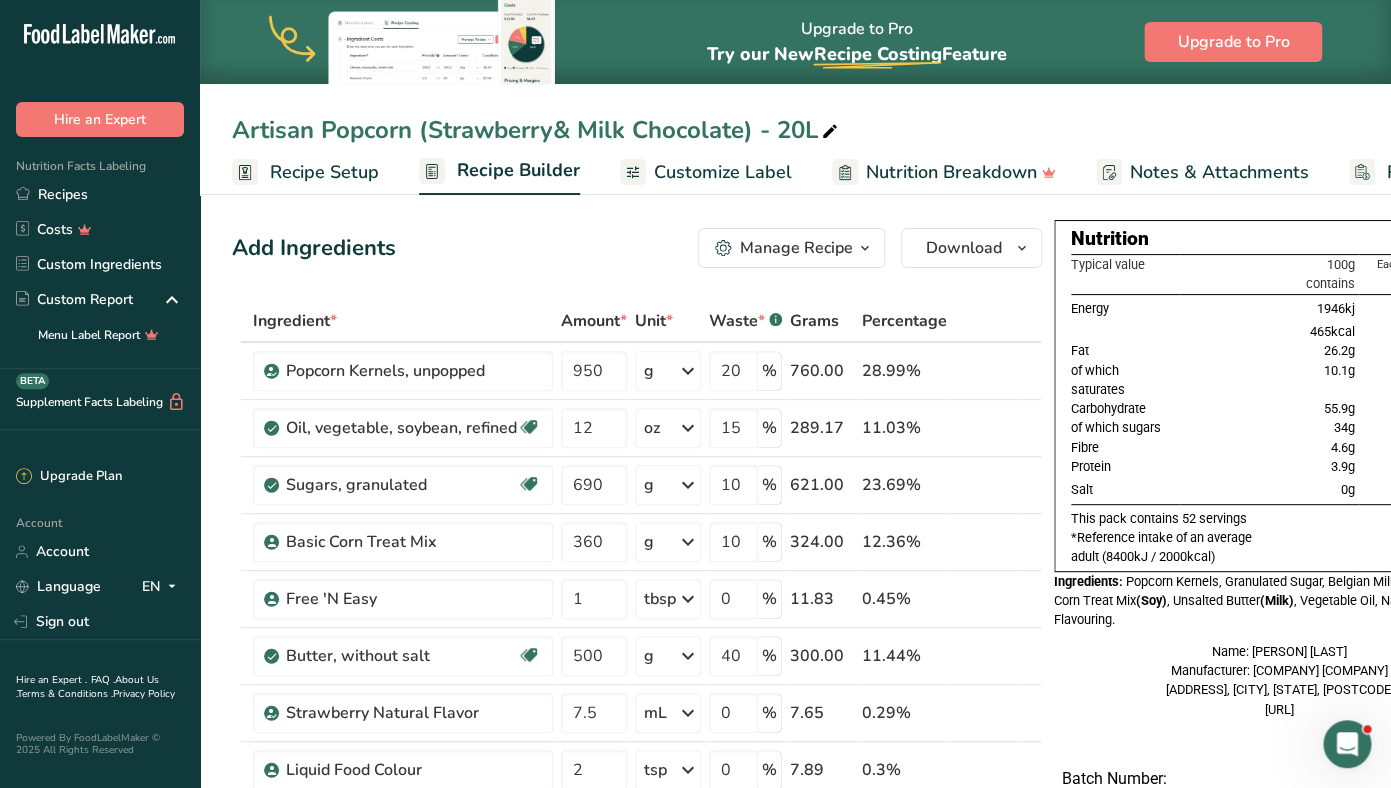 click on "Nutrition Breakdown" at bounding box center (951, 172) 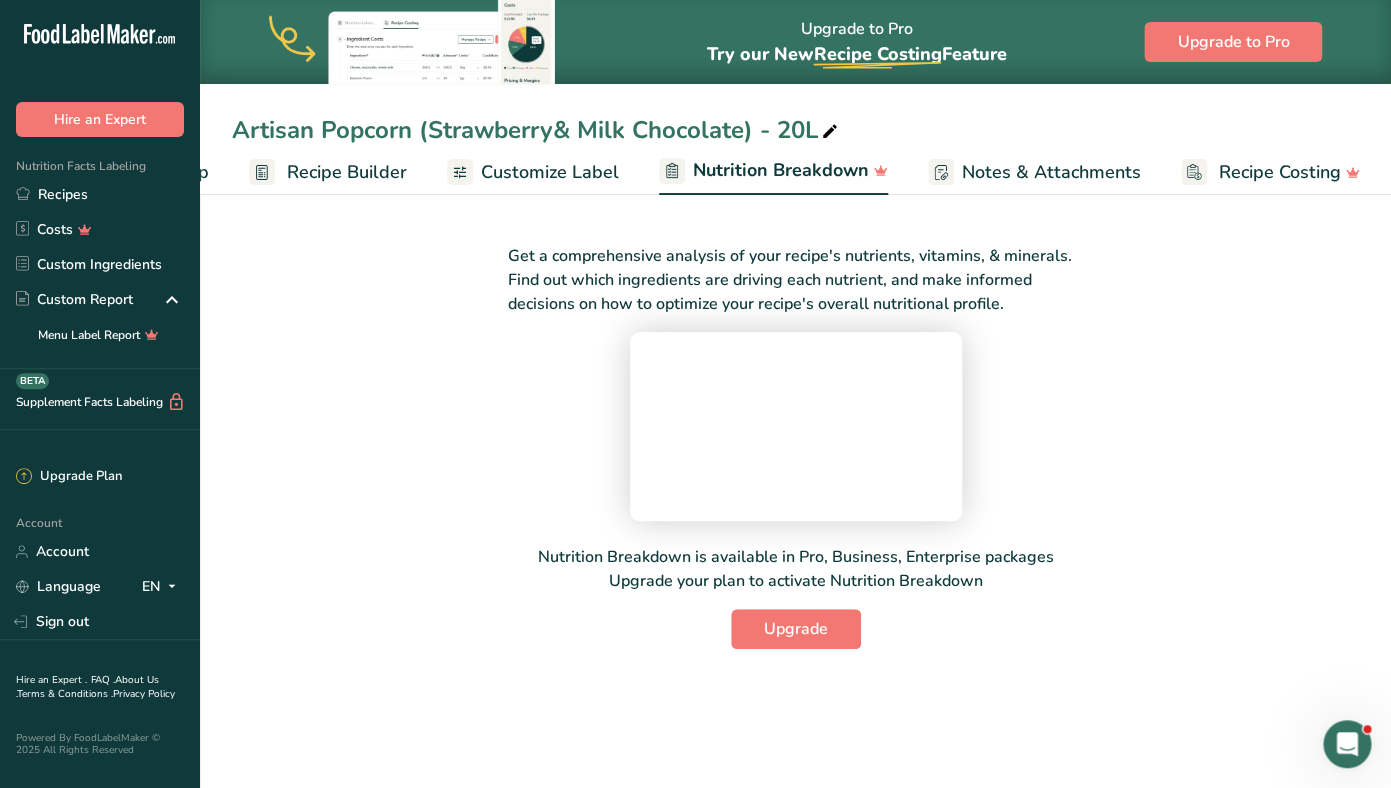 click on "Notes & Attachments" at bounding box center [1051, 172] 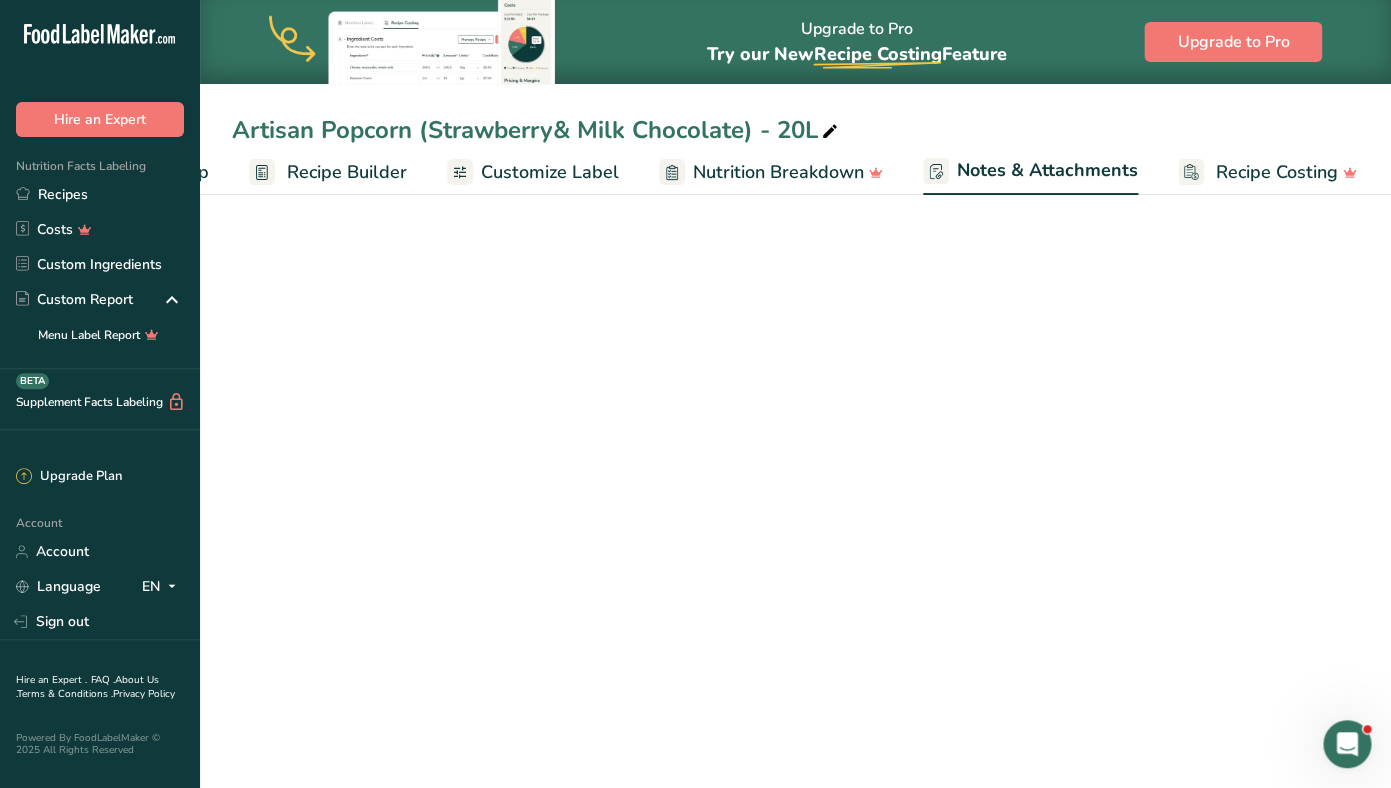 scroll, scrollTop: 0, scrollLeft: 169, axis: horizontal 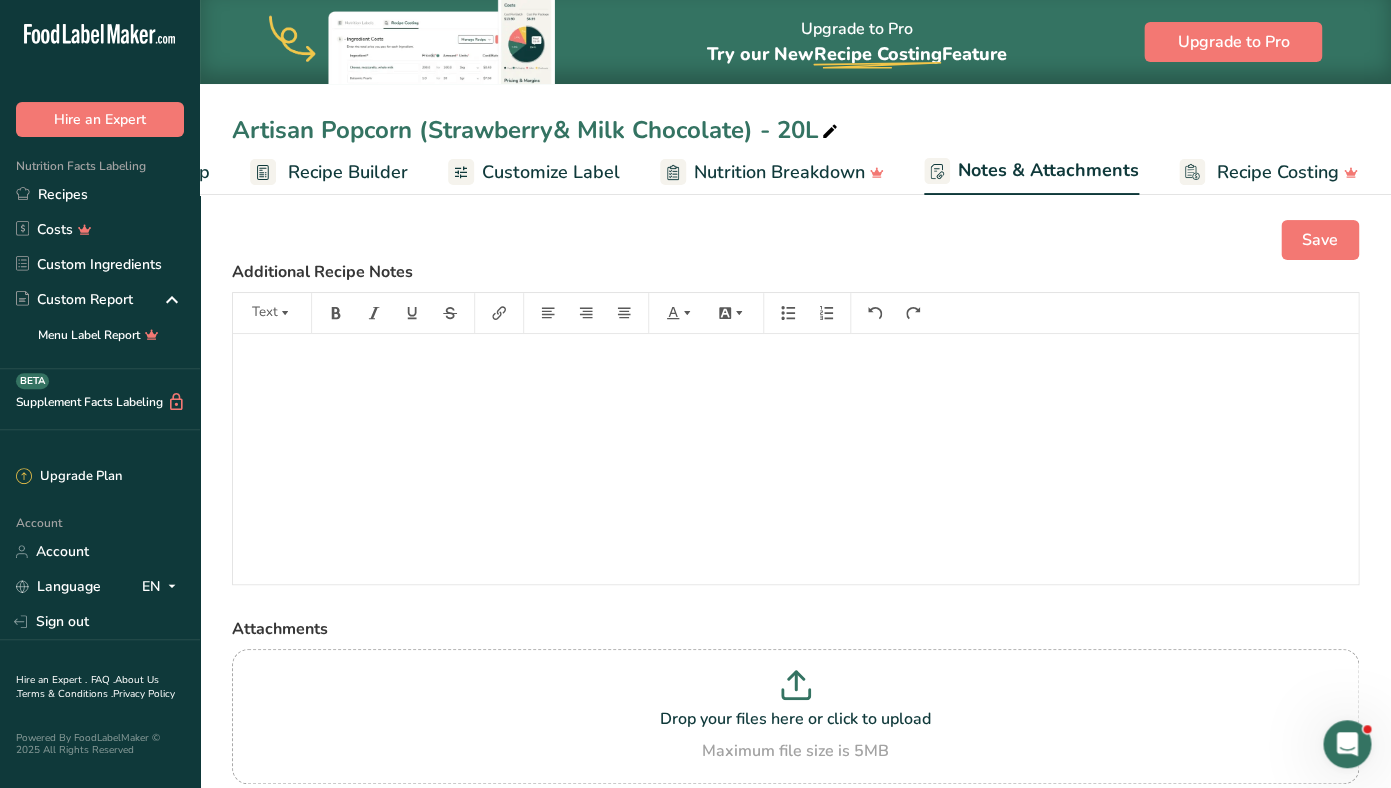 click on "Customize Label" at bounding box center (551, 172) 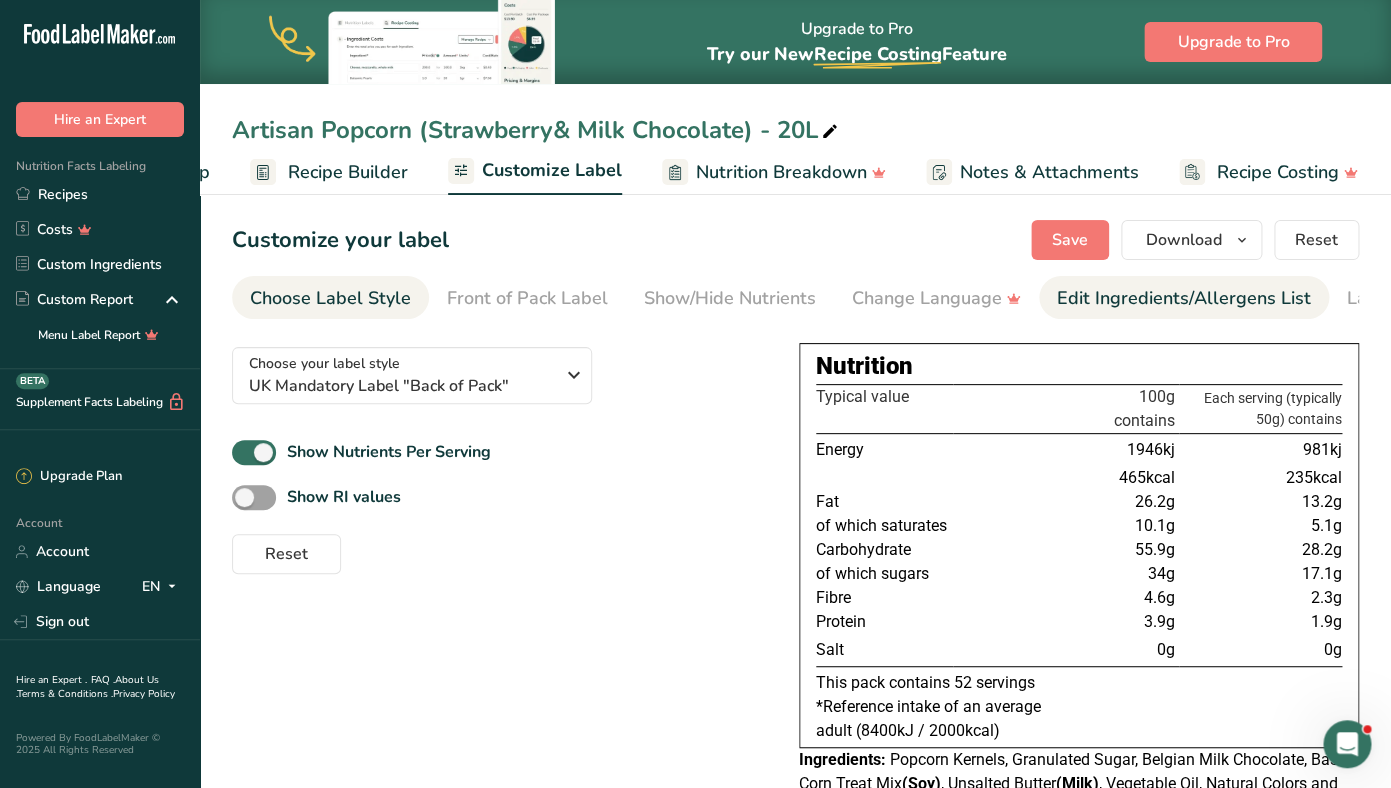 click on "Edit Ingredients/Allergens List" at bounding box center (1184, 298) 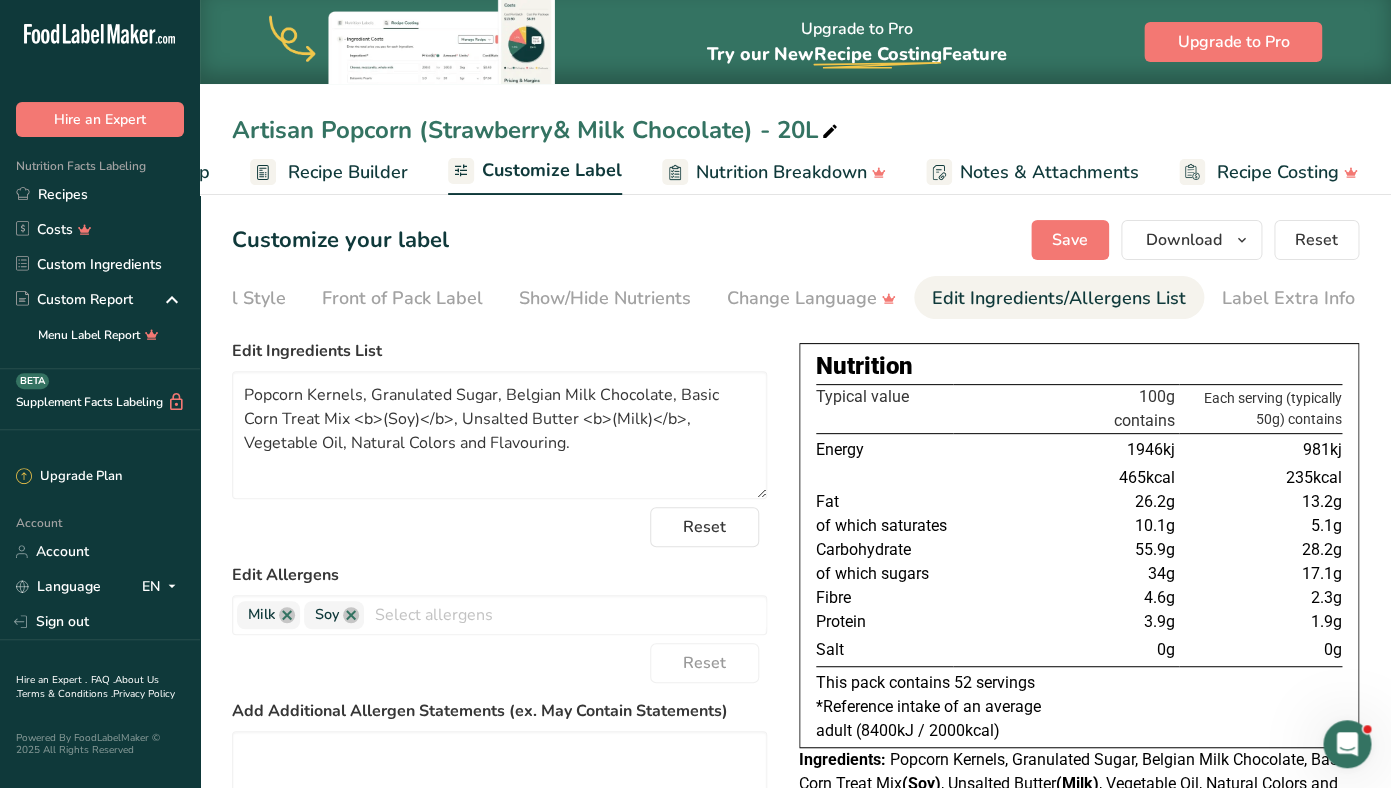 scroll, scrollTop: 0, scrollLeft: 127, axis: horizontal 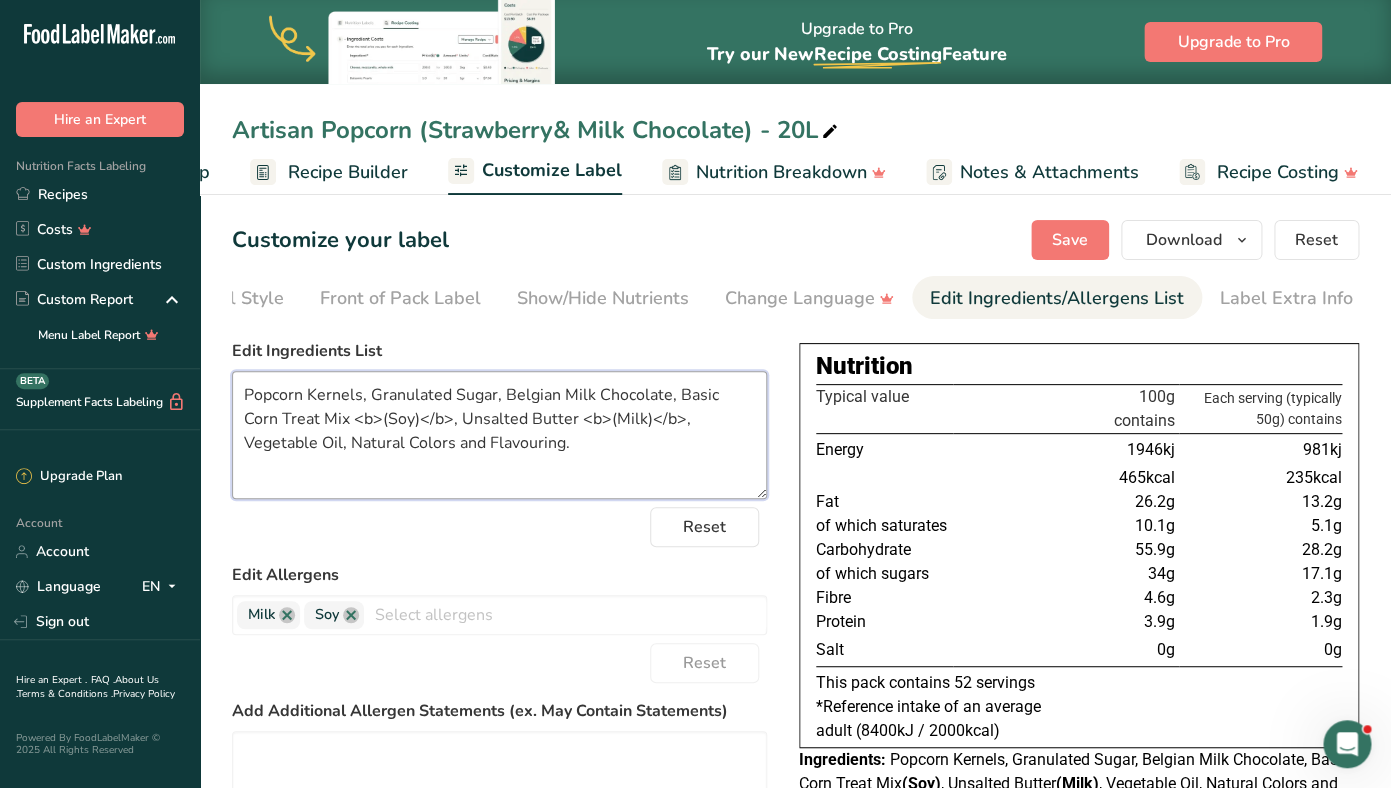 drag, startPoint x: 511, startPoint y: 464, endPoint x: 210, endPoint y: 383, distance: 311.7082 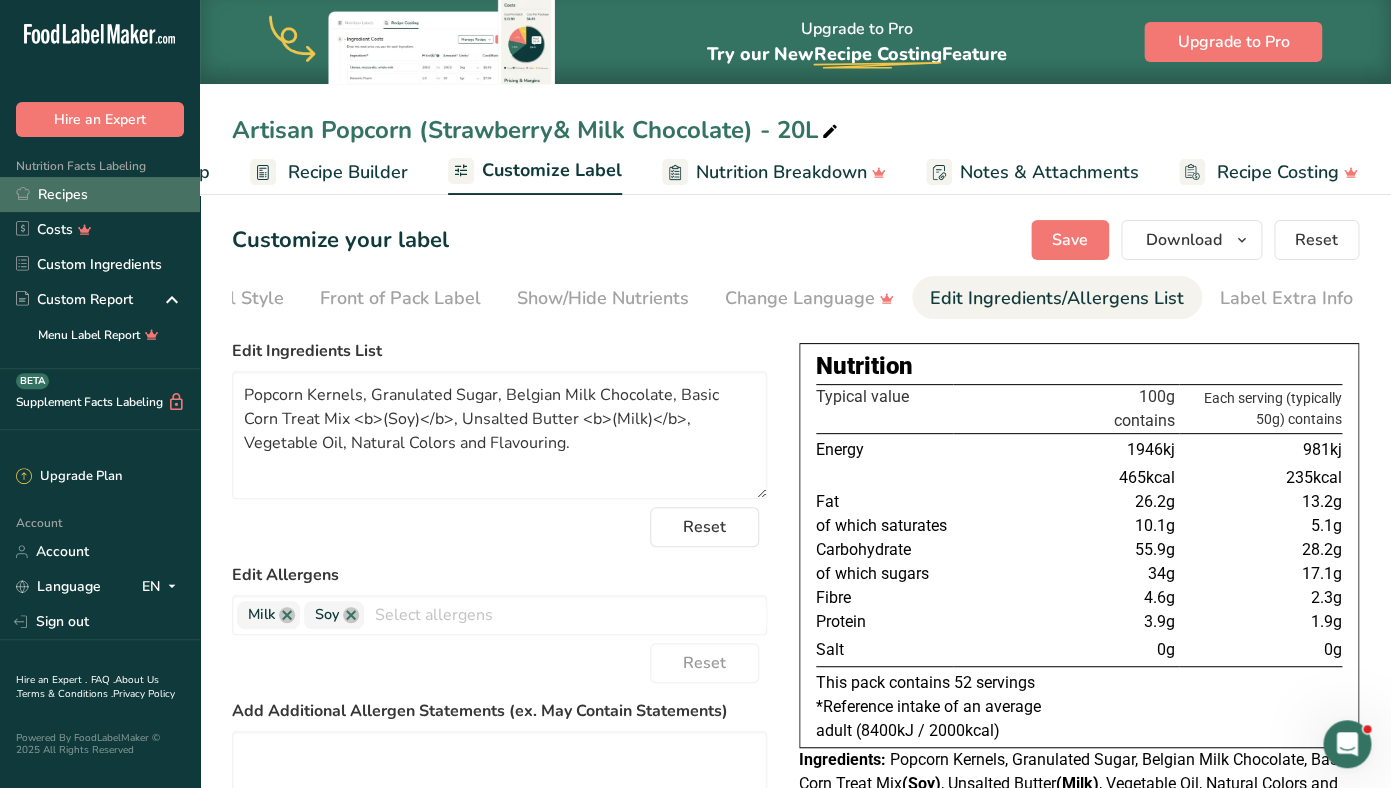 click on "Recipes" at bounding box center [100, 194] 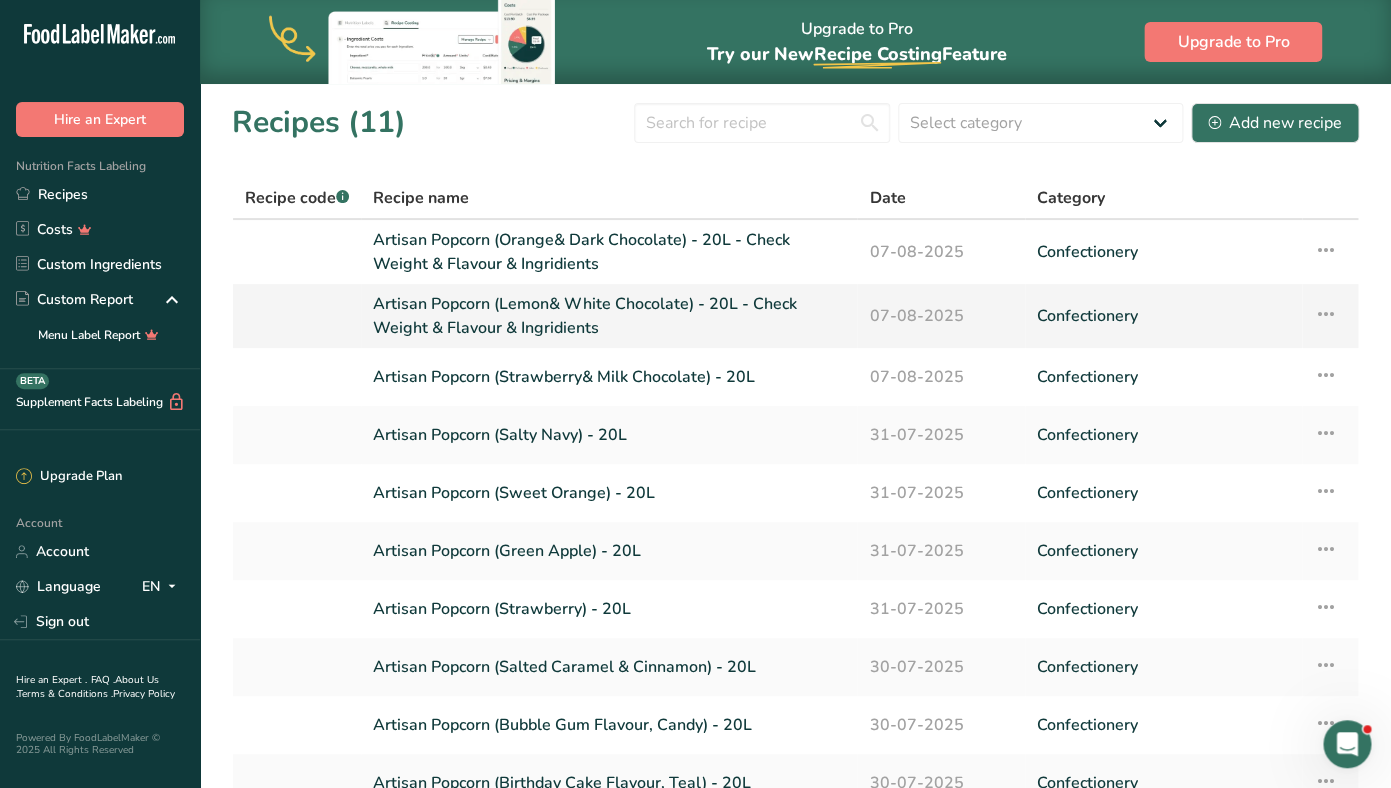 click on "Artisan Popcorn (Lemon& White Chocolate) - 20L - Check Weight & Flavour & Ingridients" at bounding box center [609, 316] 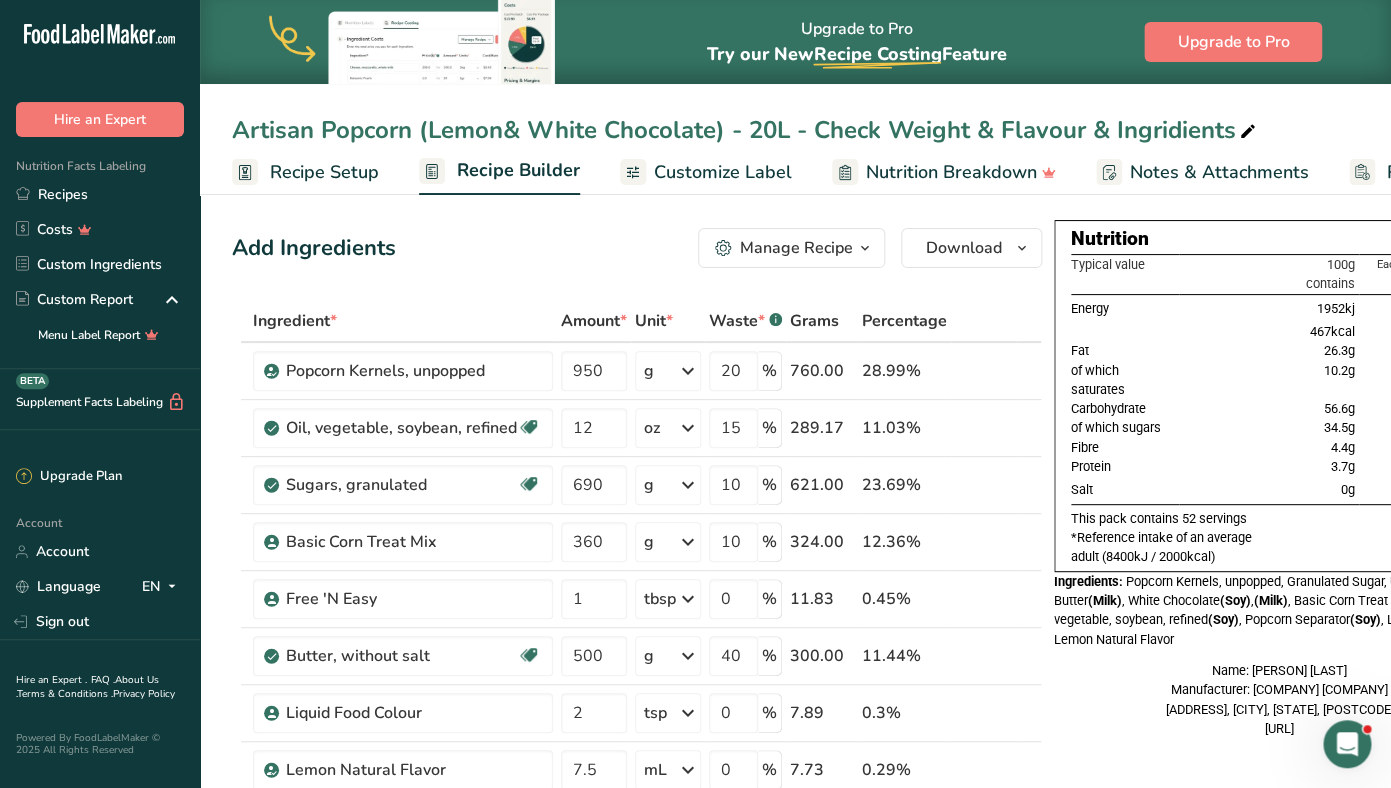 scroll, scrollTop: 0, scrollLeft: 110, axis: horizontal 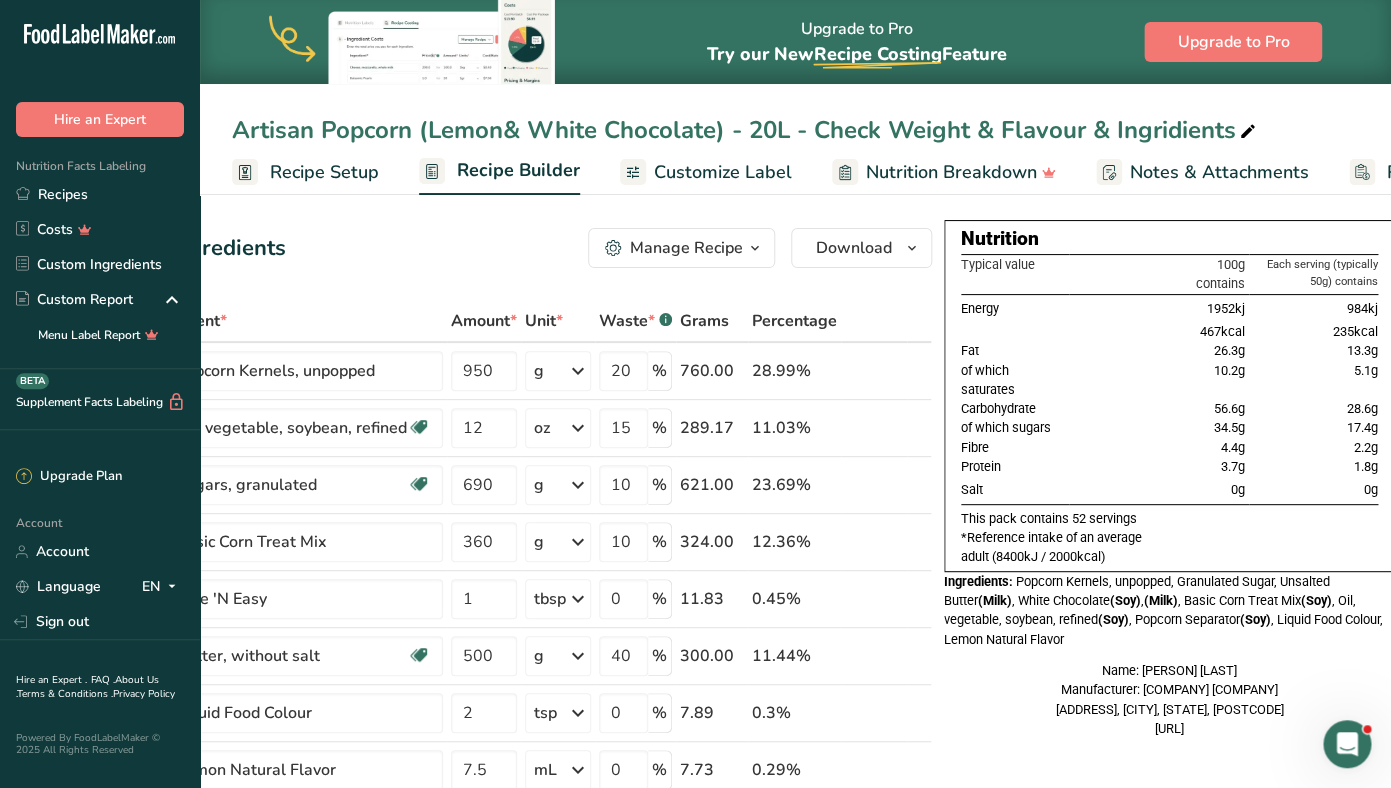 click on "Customize Label" at bounding box center (723, 172) 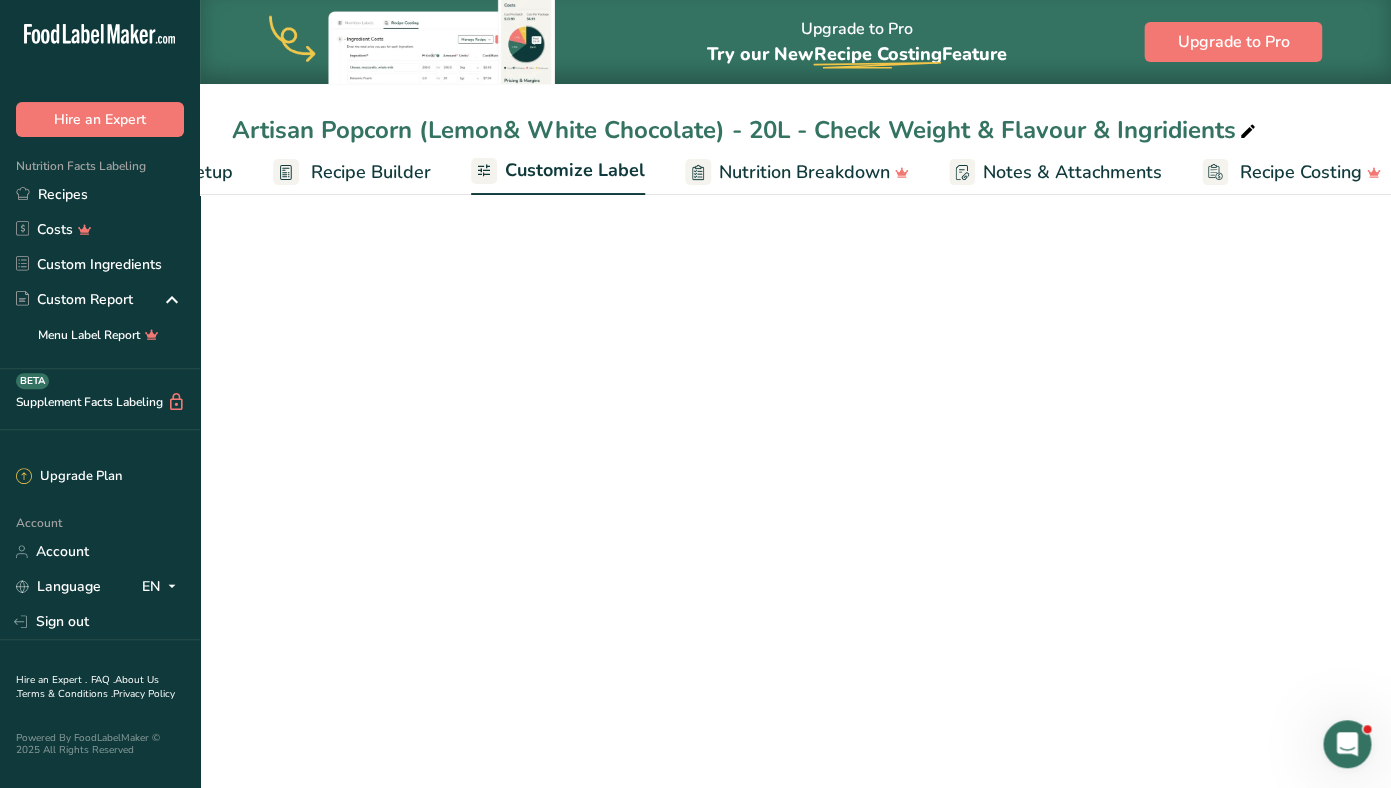 scroll, scrollTop: 0, scrollLeft: 169, axis: horizontal 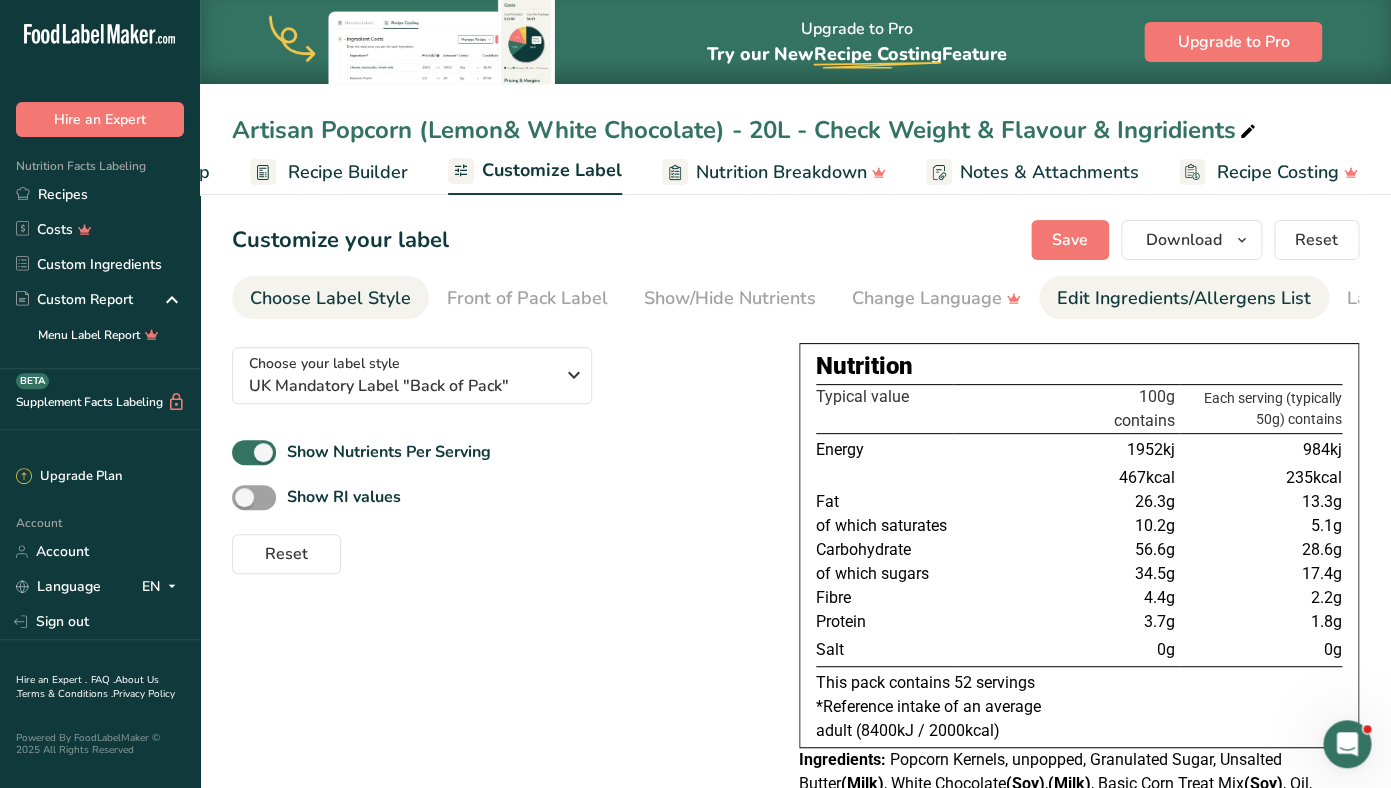 click on "Edit Ingredients/Allergens List" at bounding box center (1184, 298) 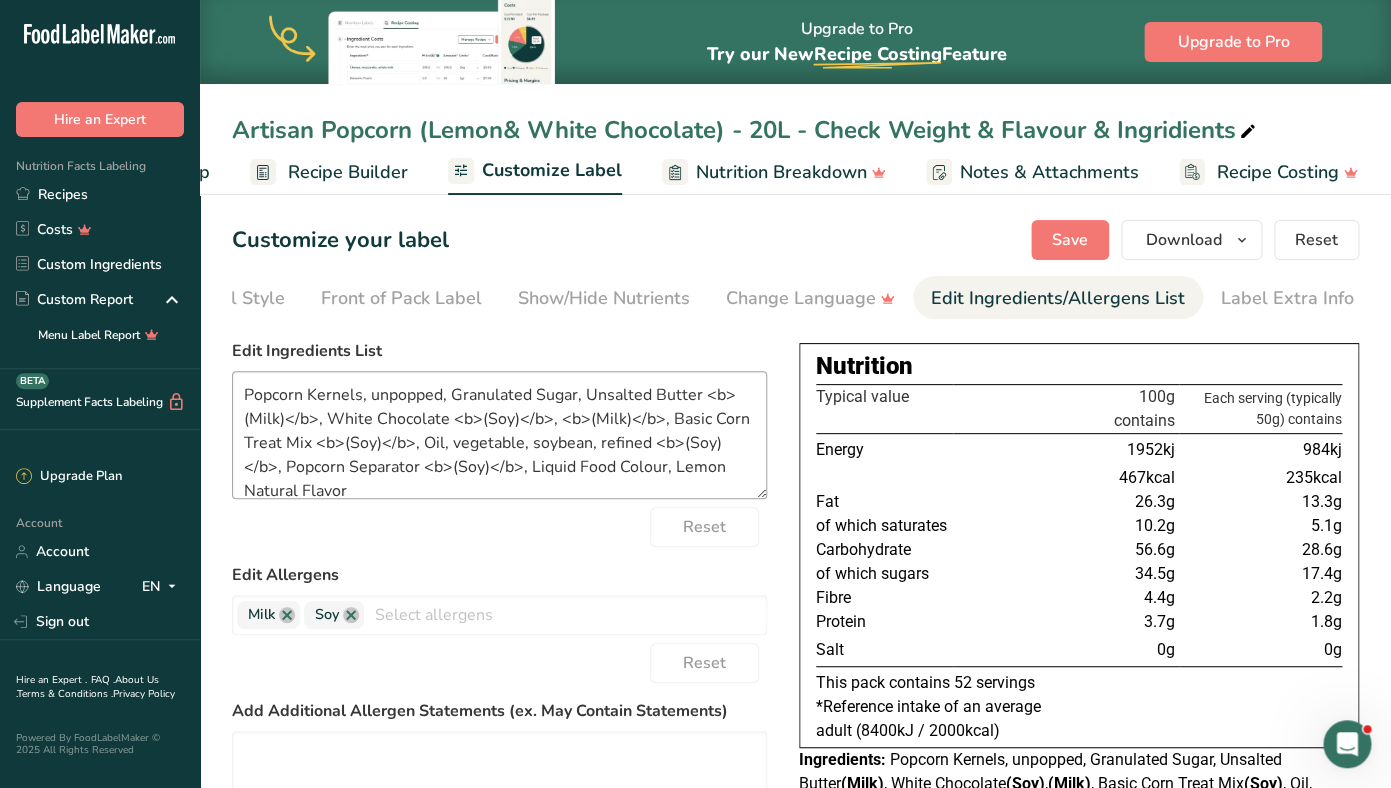 scroll, scrollTop: 0, scrollLeft: 127, axis: horizontal 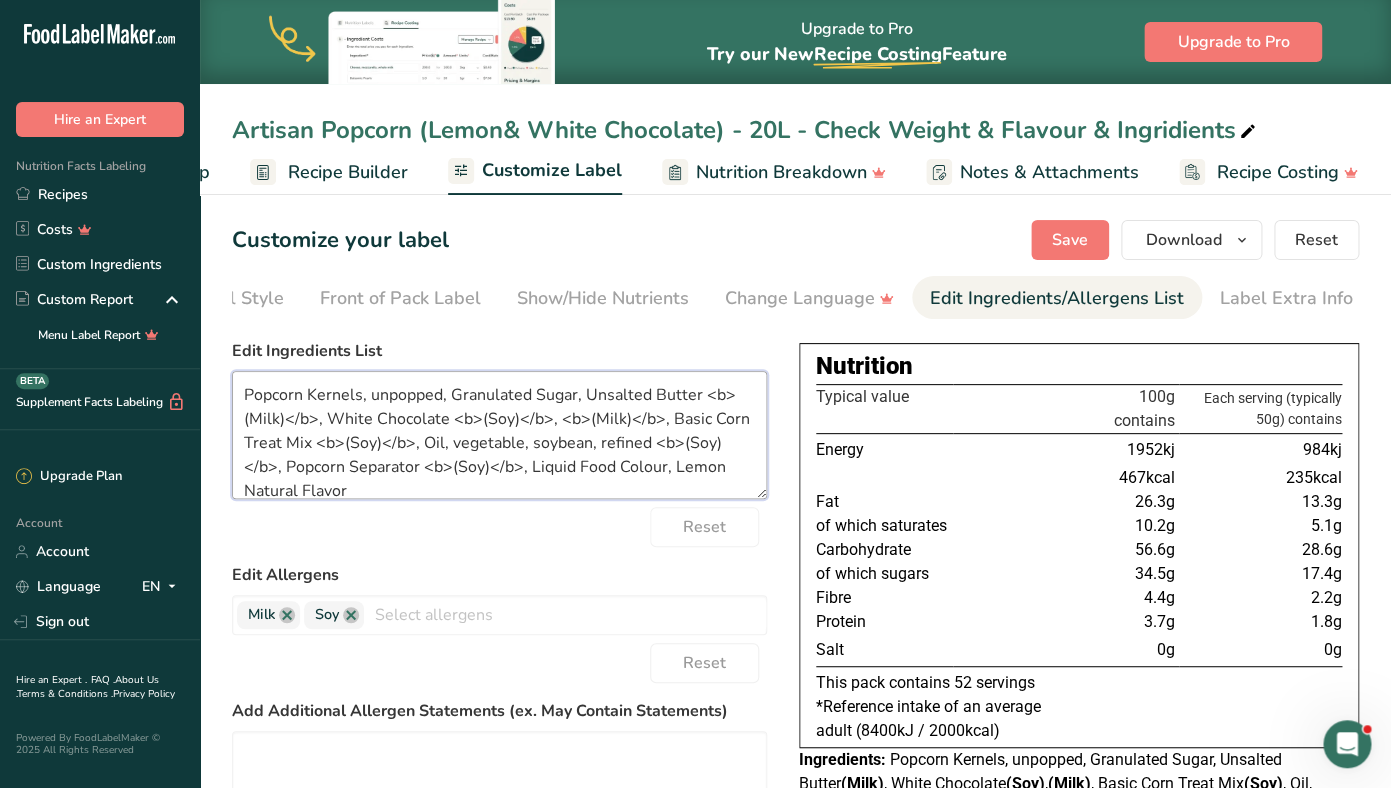drag, startPoint x: 422, startPoint y: 492, endPoint x: 194, endPoint y: 339, distance: 274.57785 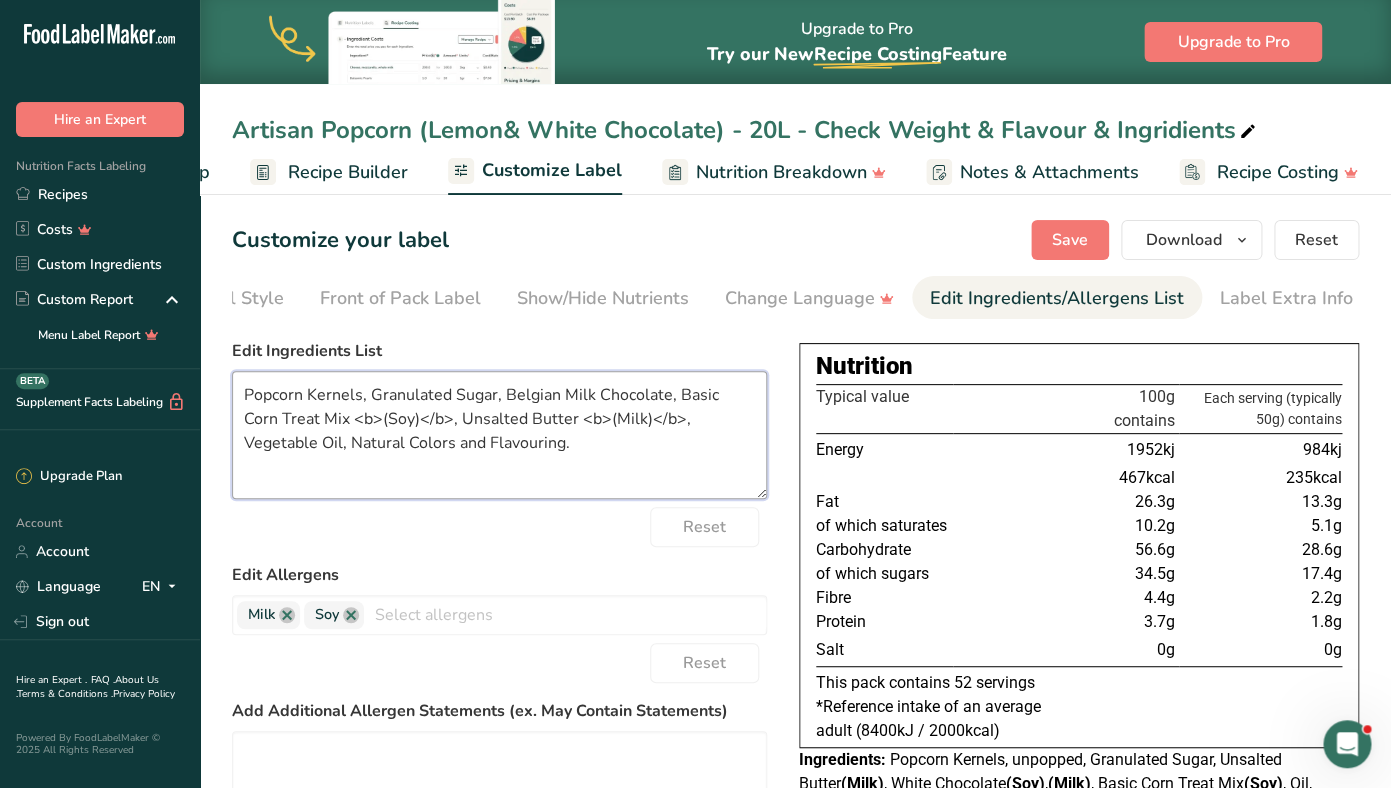 click on "Popcorn Kernels, Granulated Sugar, Belgian Milk Chocolate, Basic Corn Treat Mix <b>(Soy)</b>, Unsalted Butter <b>(Milk)</b>, Vegetable Oil, Natural Colors and Flavouring." at bounding box center (499, 435) 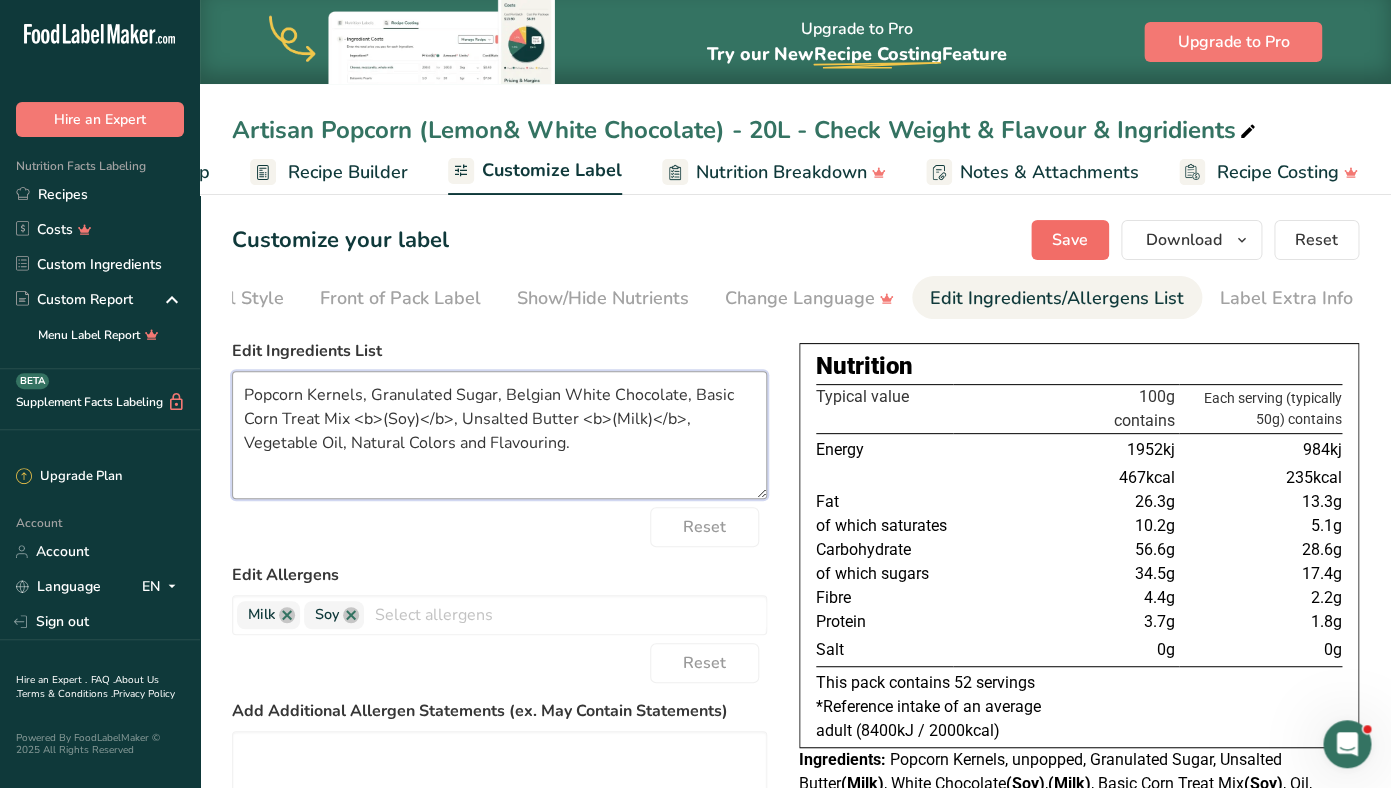 type on "Popcorn Kernels, Granulated Sugar, Belgian White Chocolate, Basic Corn Treat Mix <b>(Soy)</b>, Unsalted Butter <b>(Milk)</b>, Vegetable Oil, Natural Colors and Flavouring." 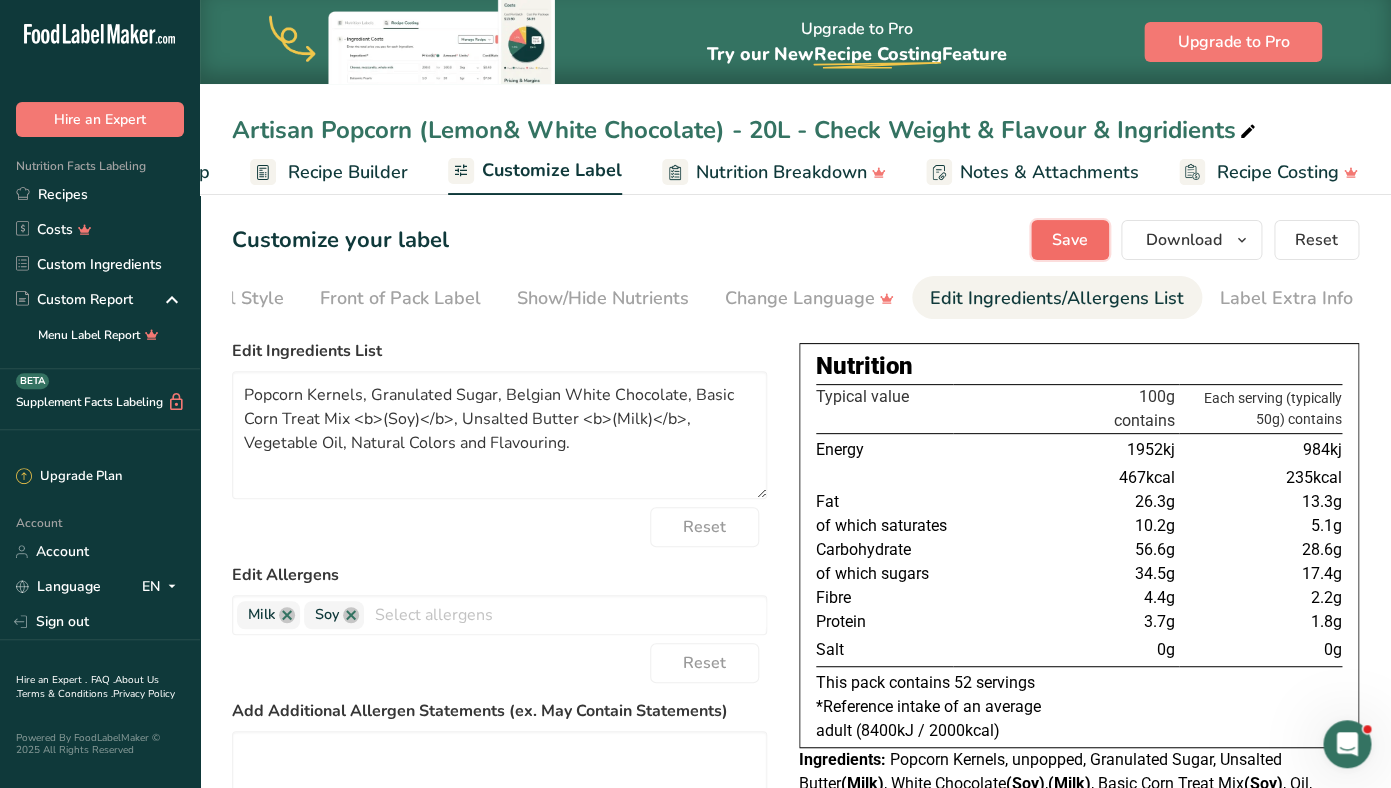 click on "Save" at bounding box center (1070, 240) 